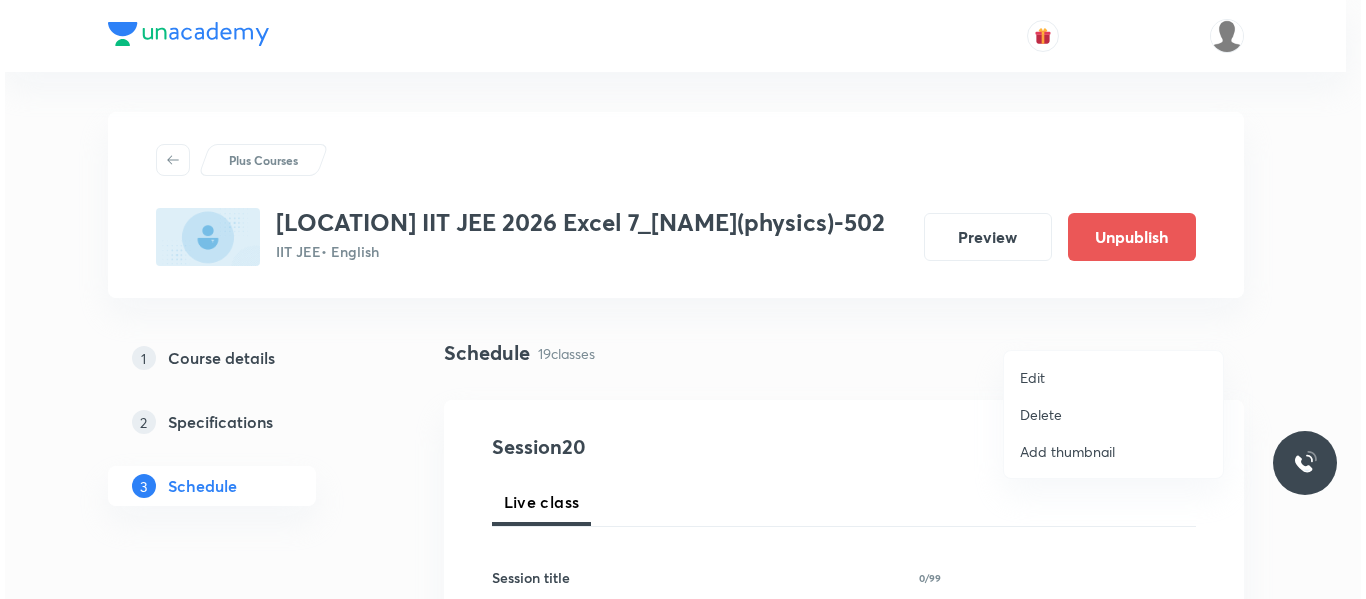 scroll, scrollTop: 3974, scrollLeft: 0, axis: vertical 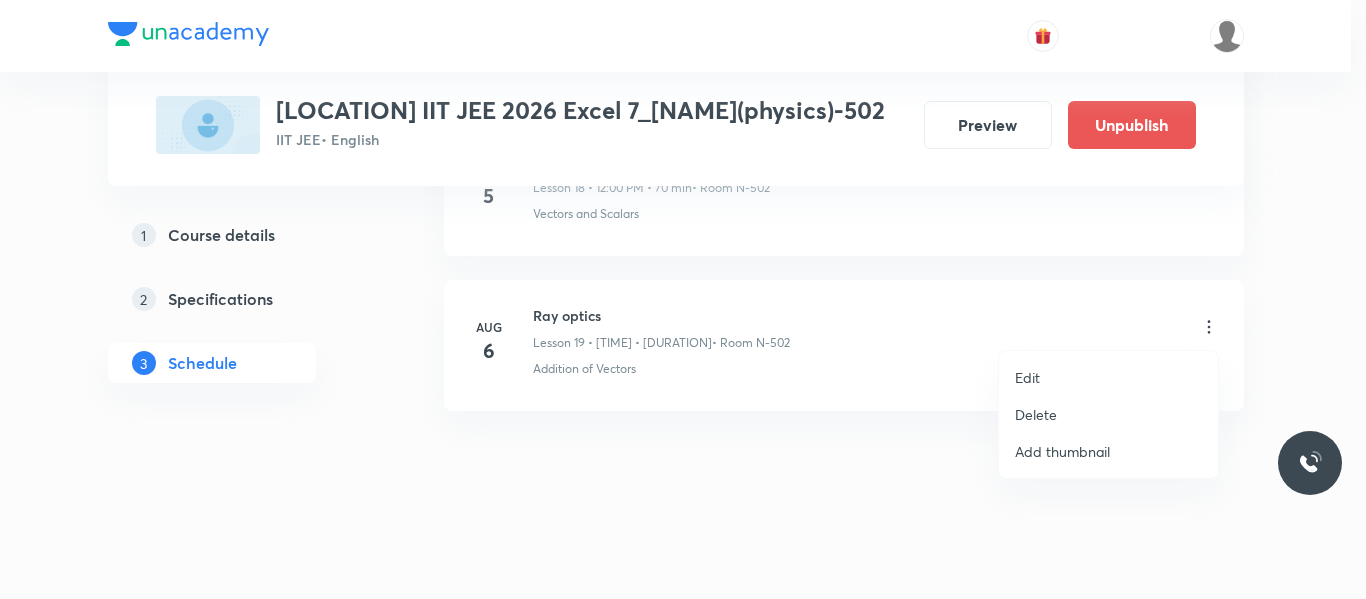 click on "Delete" at bounding box center (1036, 414) 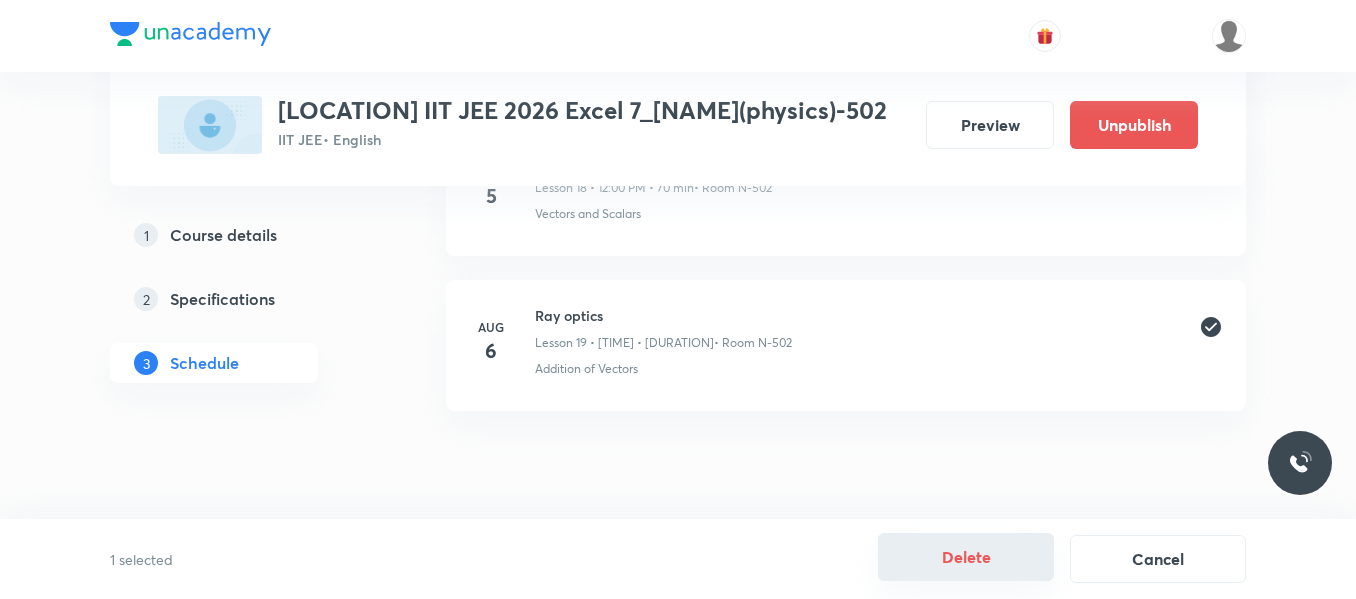 click on "Delete" at bounding box center (966, 557) 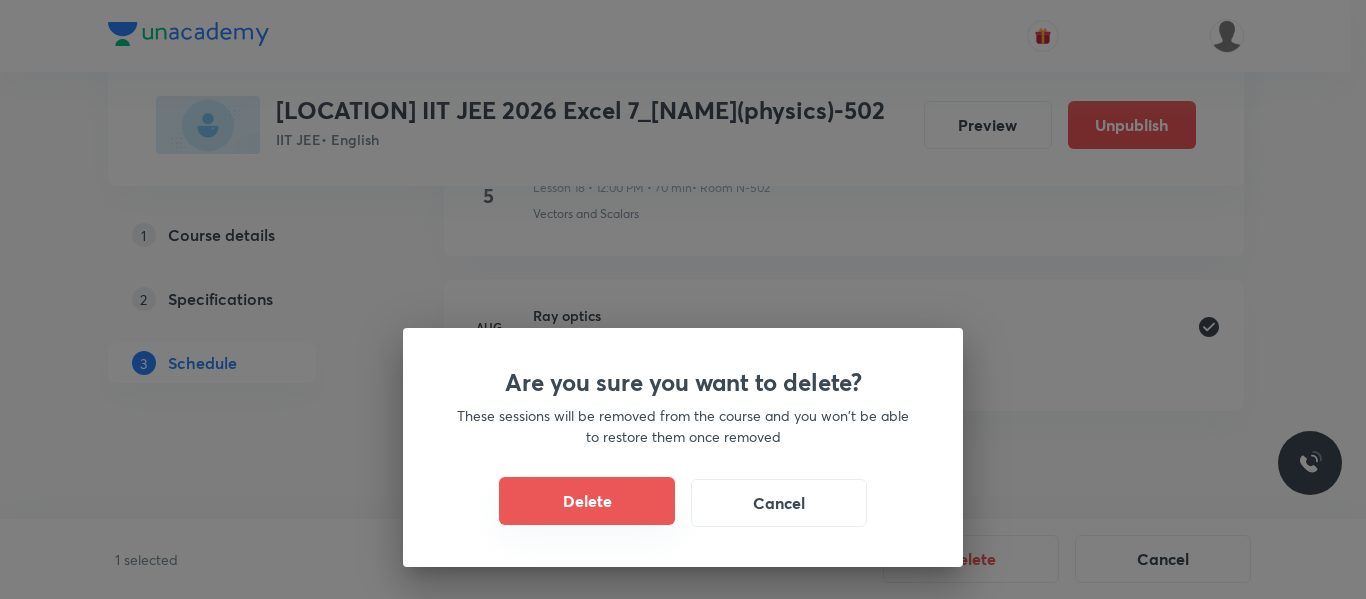 click on "Delete" at bounding box center [587, 501] 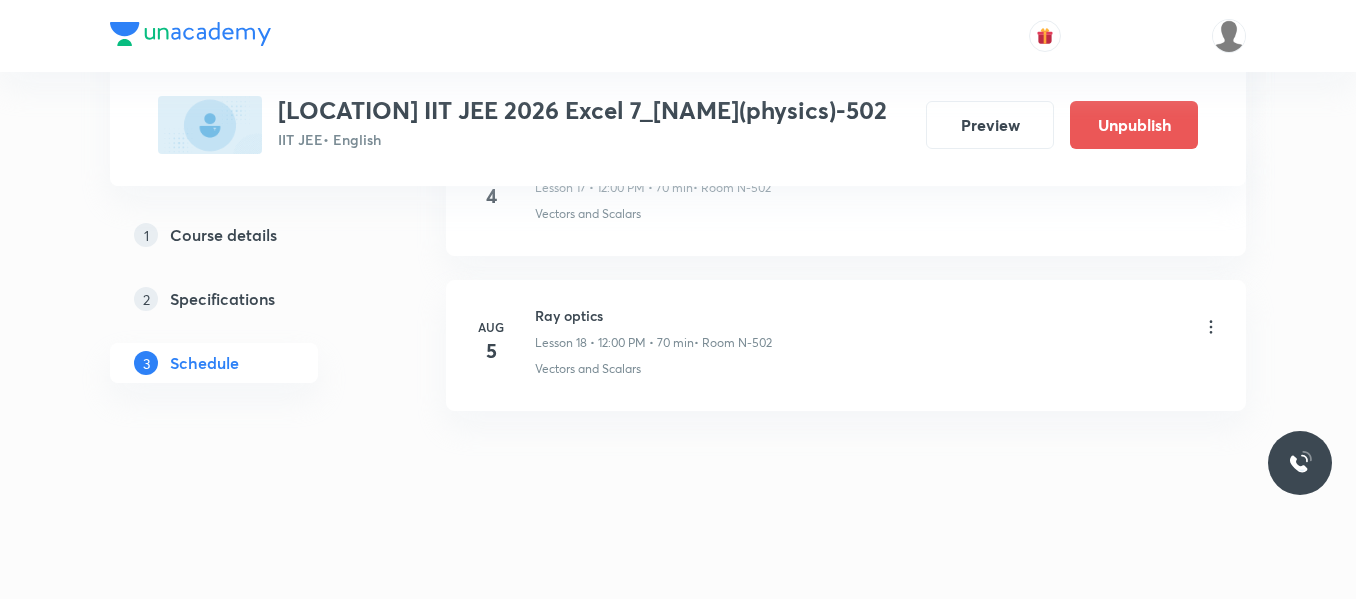 scroll, scrollTop: 3819, scrollLeft: 0, axis: vertical 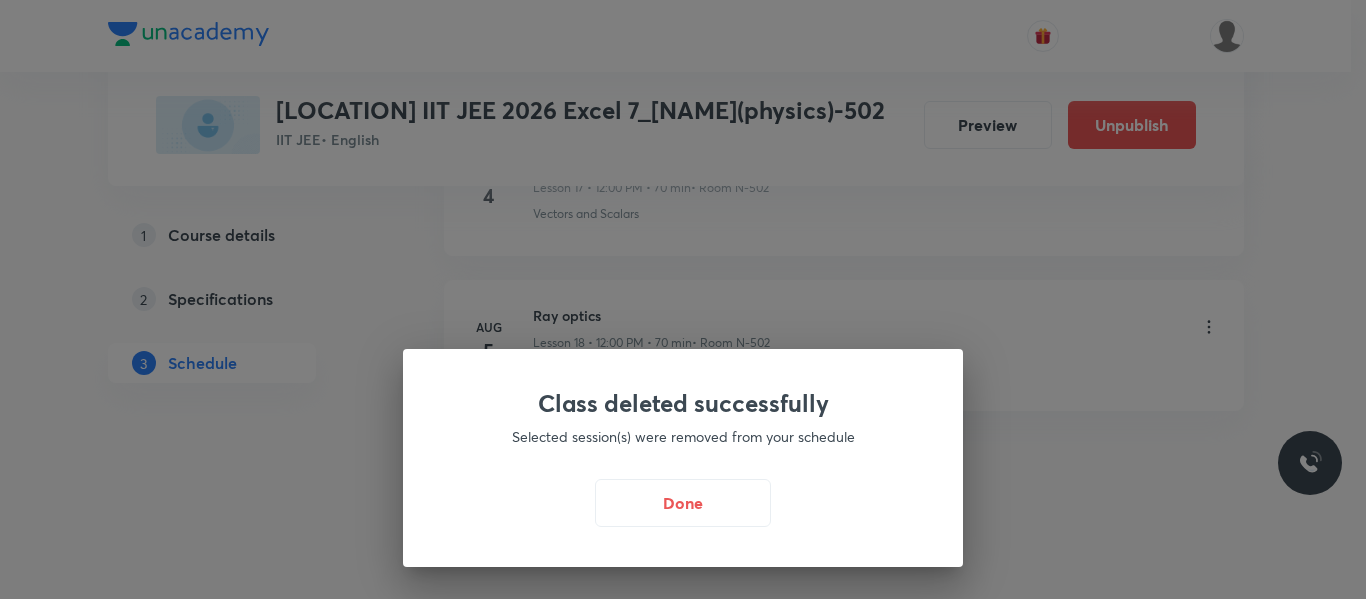 click on "Done" at bounding box center (683, 503) 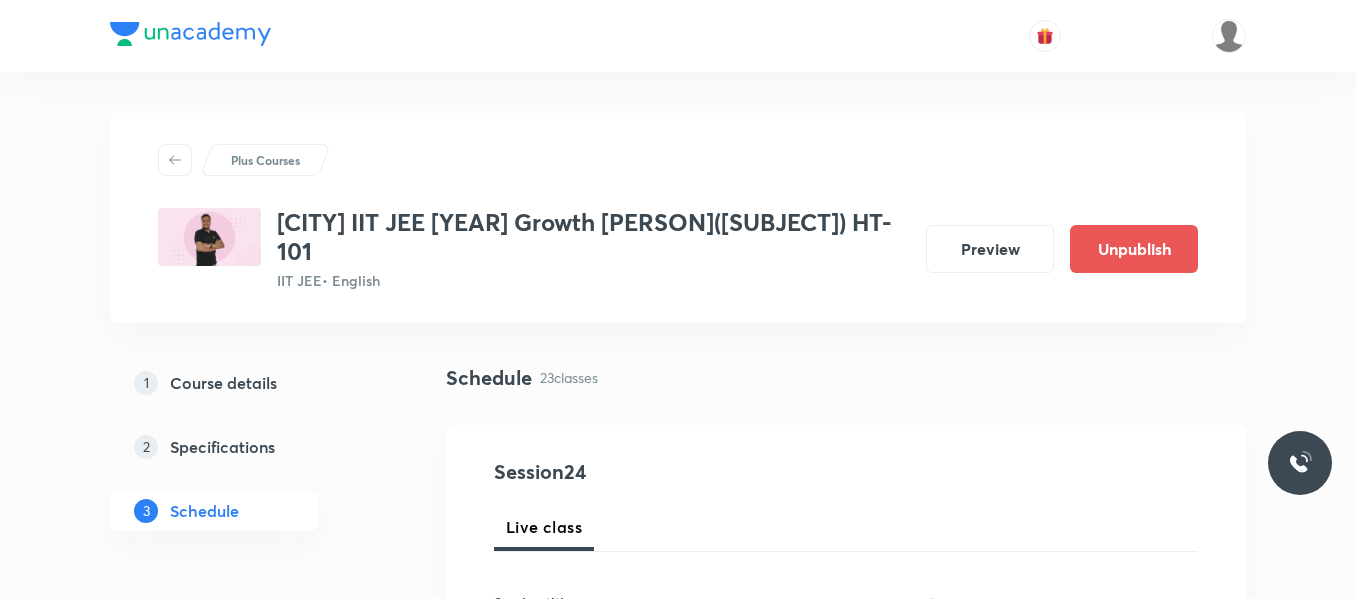 scroll, scrollTop: 0, scrollLeft: 0, axis: both 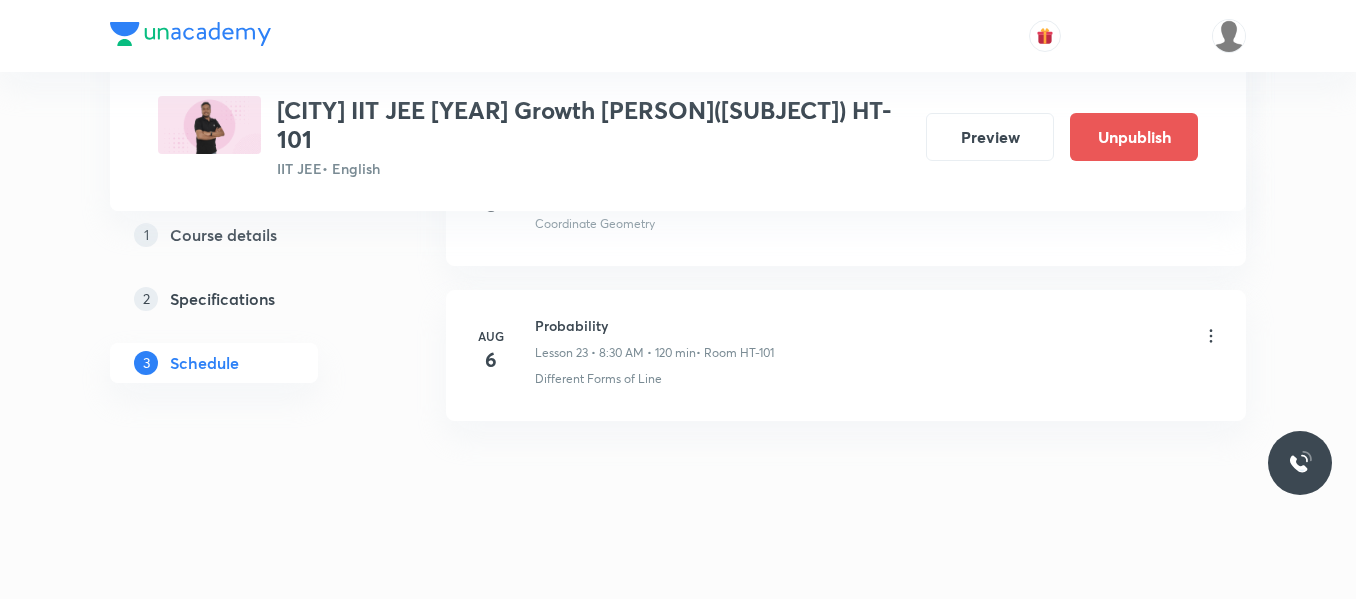 click 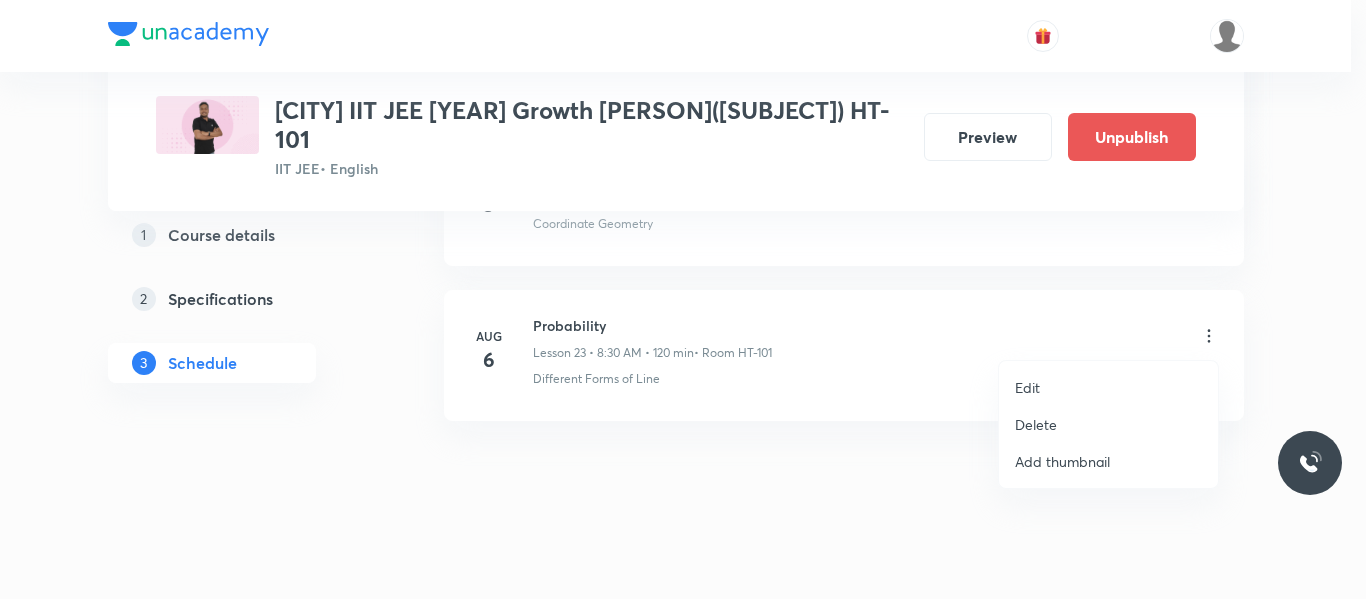 click on "Delete" at bounding box center (1036, 424) 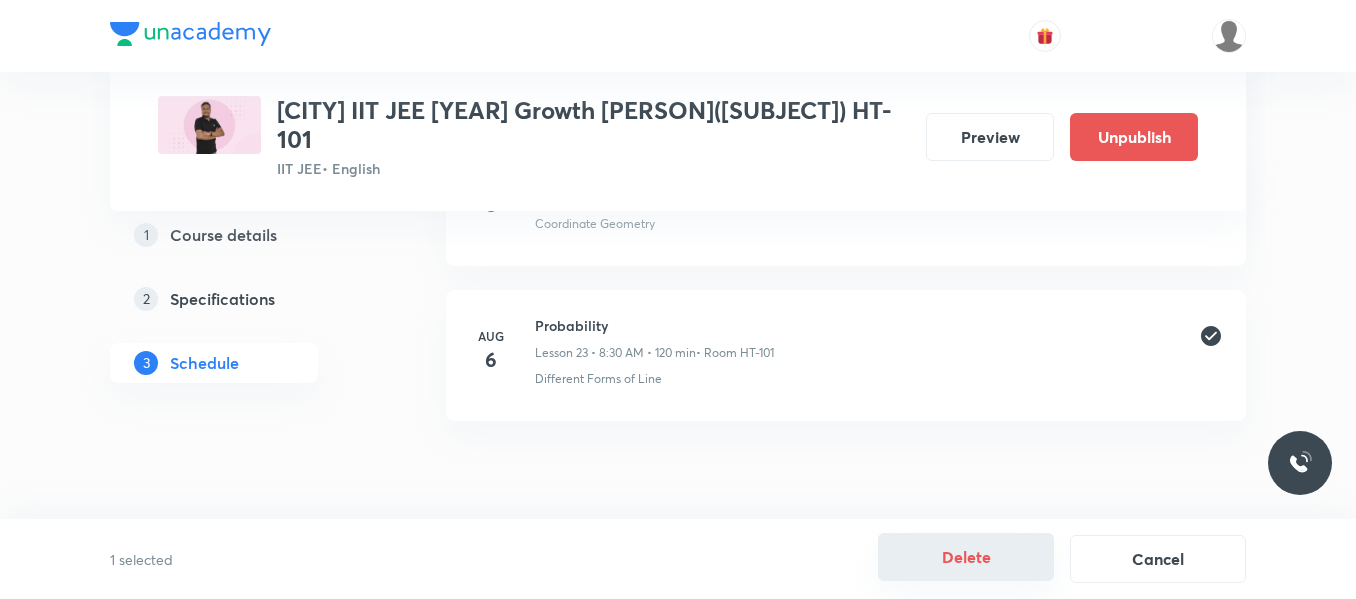 click on "Delete" at bounding box center [966, 557] 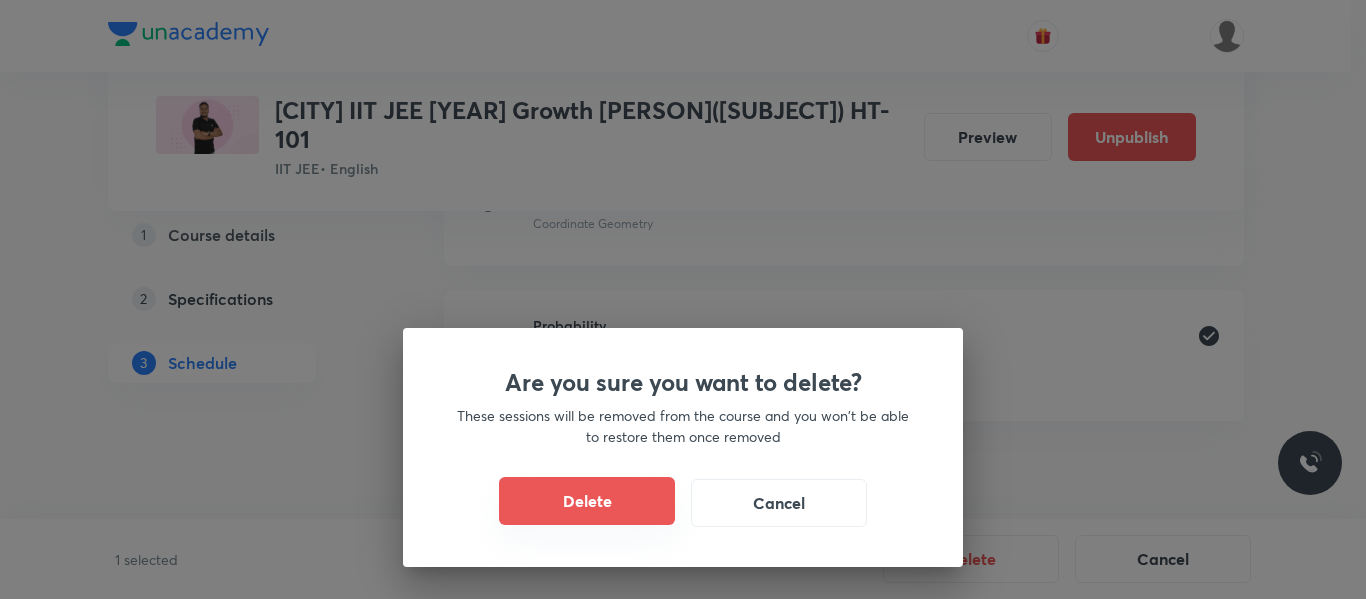 click on "Delete" at bounding box center (587, 501) 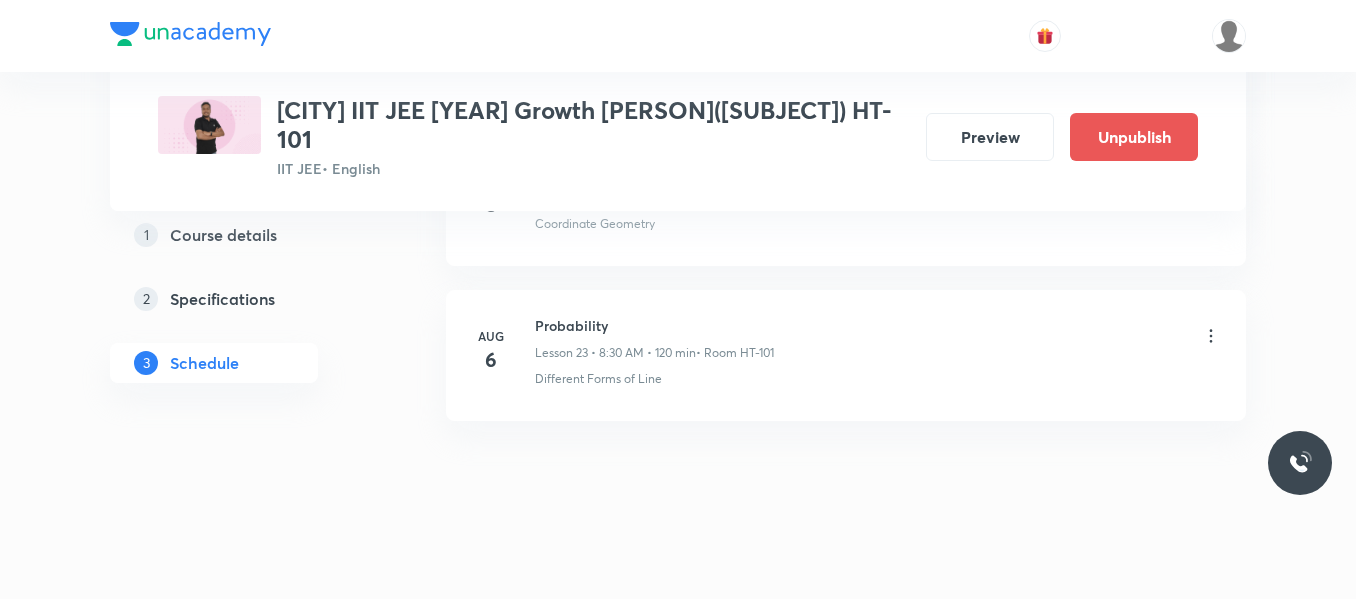 scroll, scrollTop: 4439, scrollLeft: 0, axis: vertical 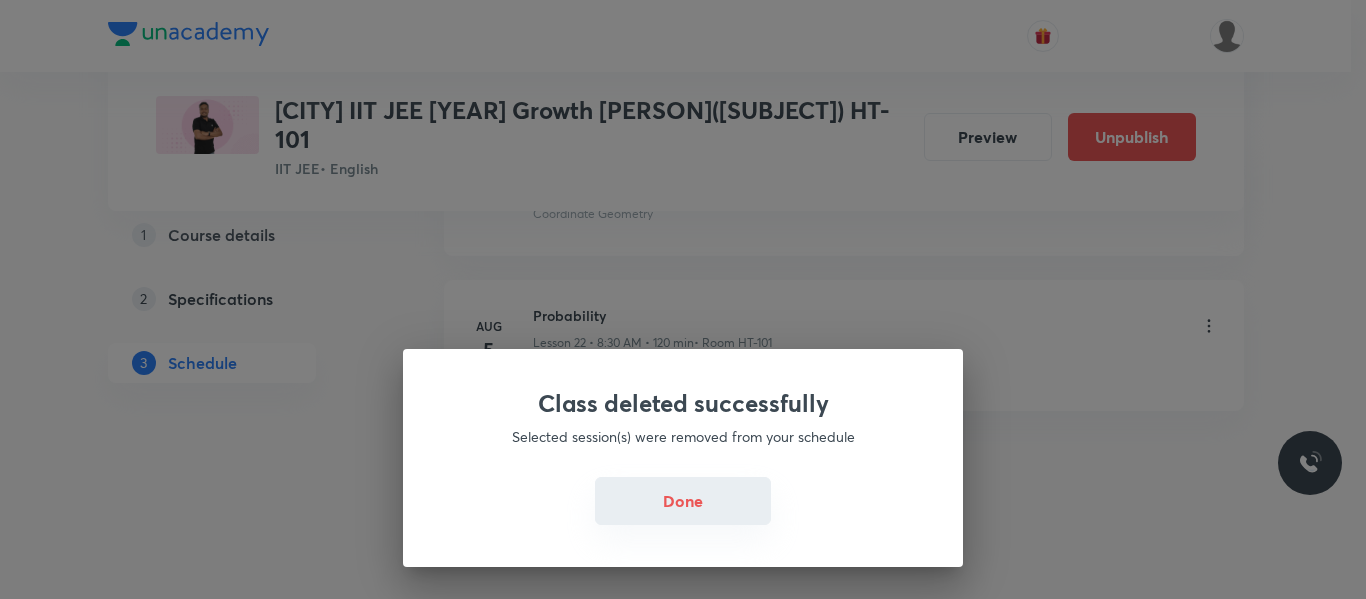 click on "Done" at bounding box center [683, 501] 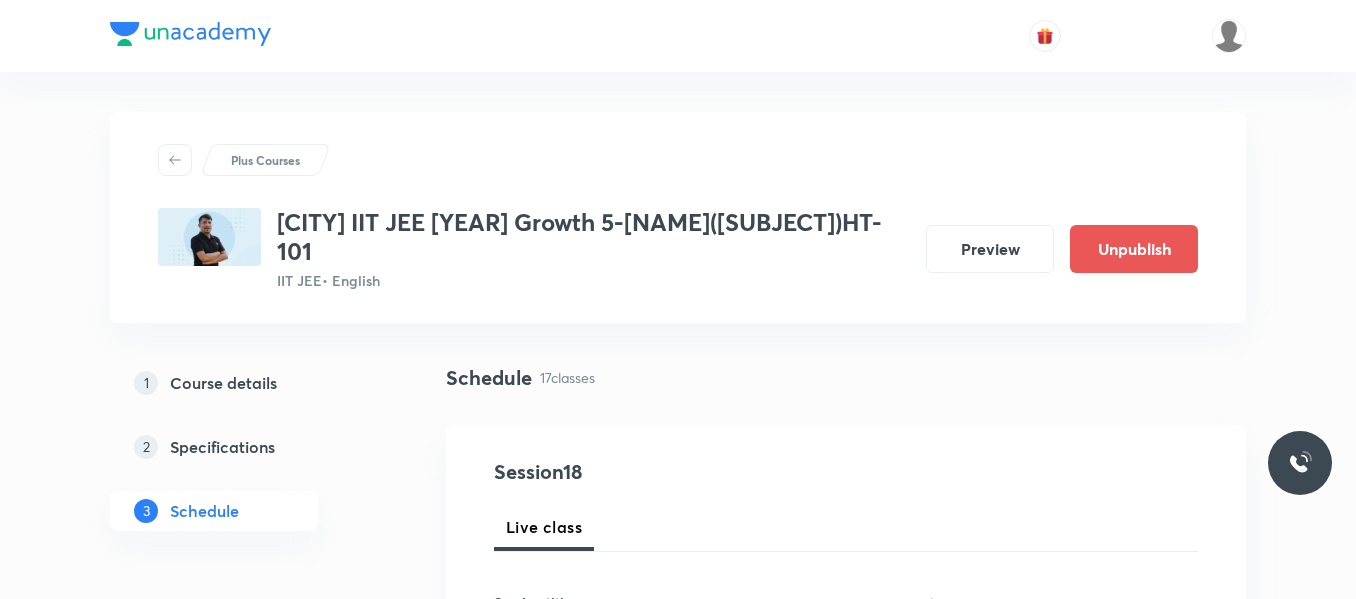 scroll, scrollTop: 0, scrollLeft: 0, axis: both 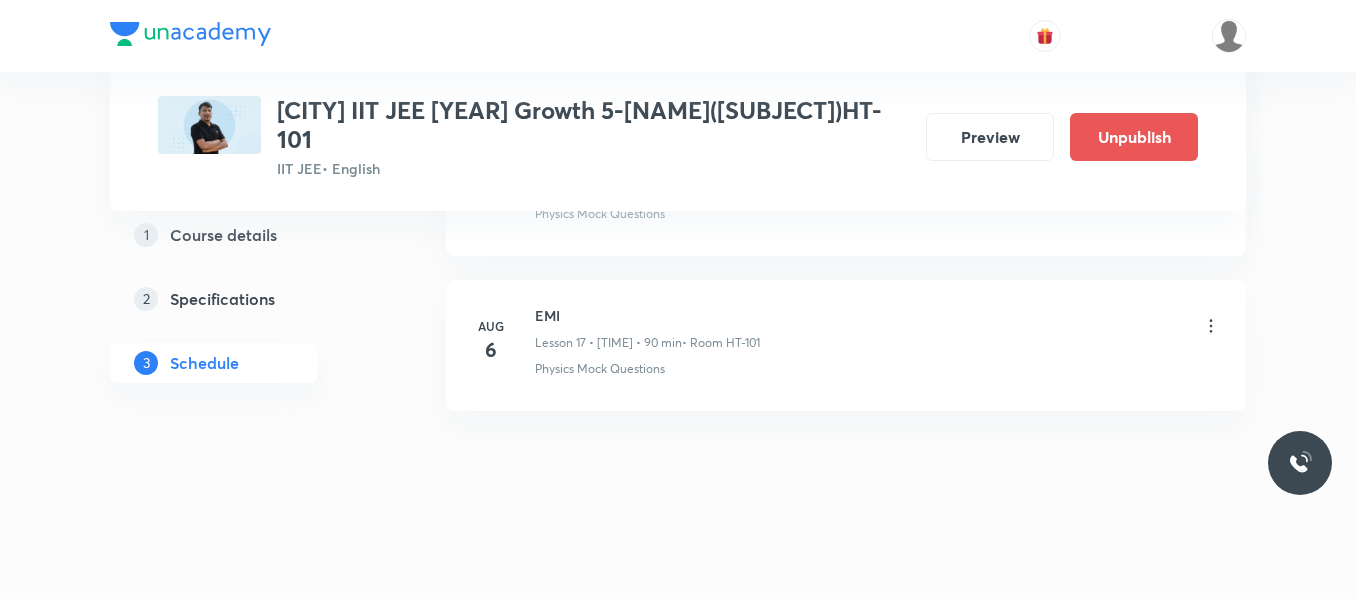 click 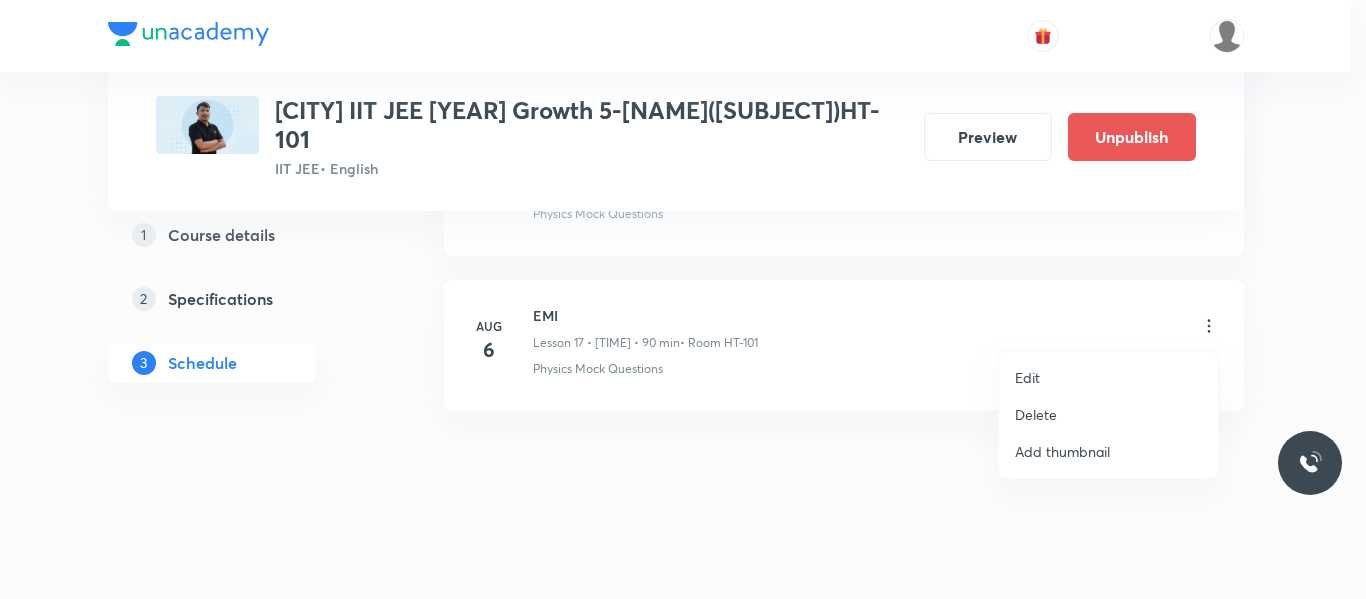click on "Delete" at bounding box center (1036, 414) 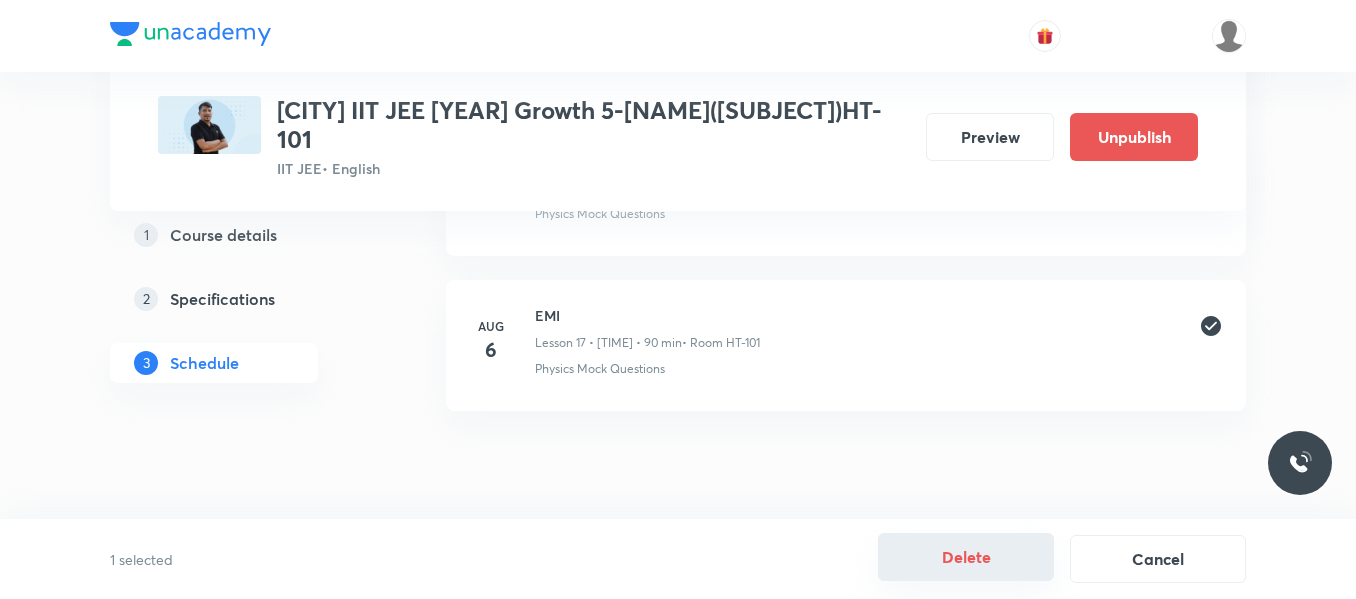 click on "Delete" at bounding box center [966, 557] 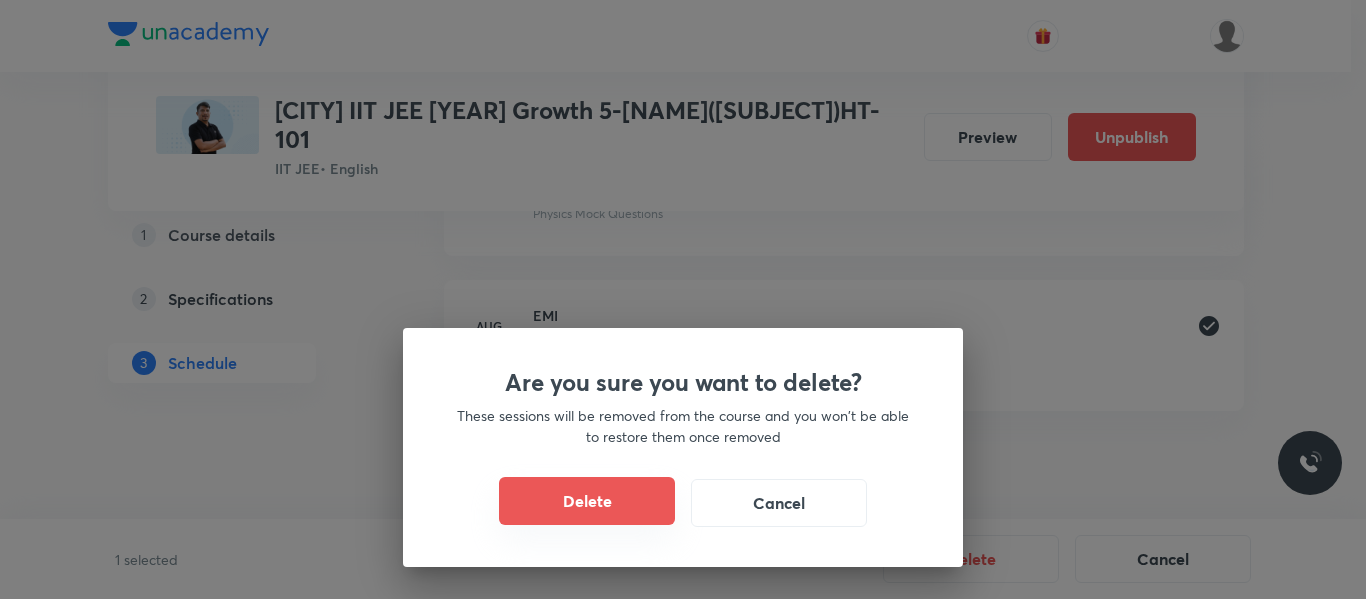 click on "Delete" at bounding box center [587, 501] 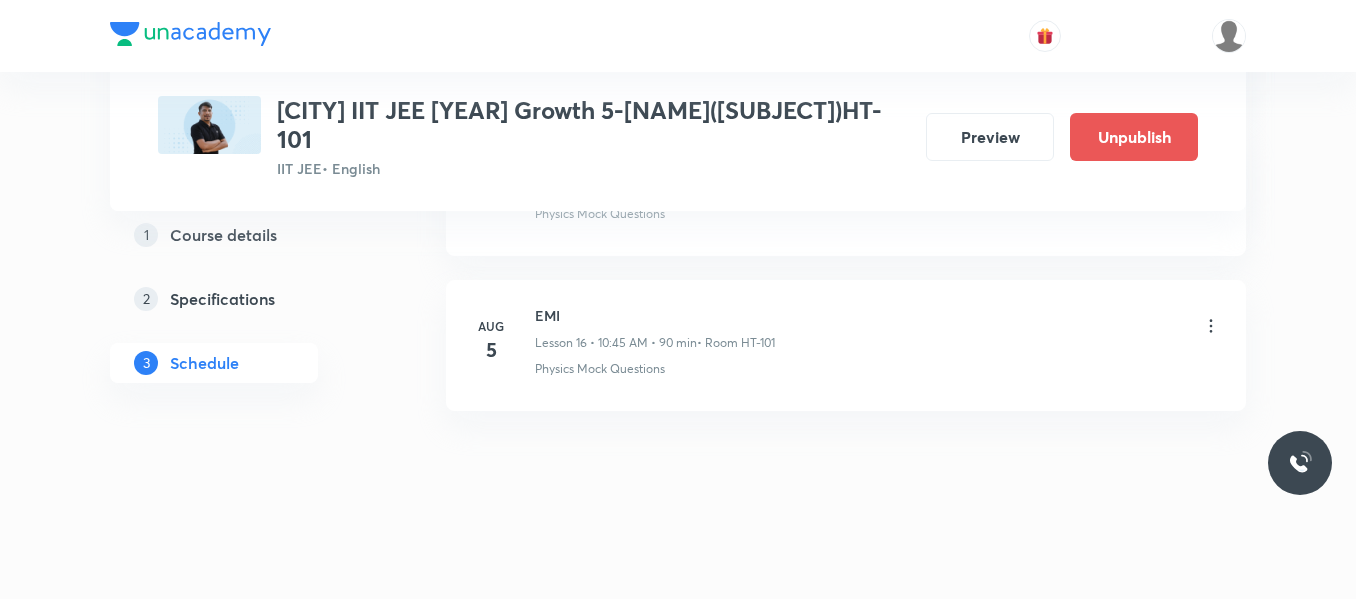 scroll, scrollTop: 3509, scrollLeft: 0, axis: vertical 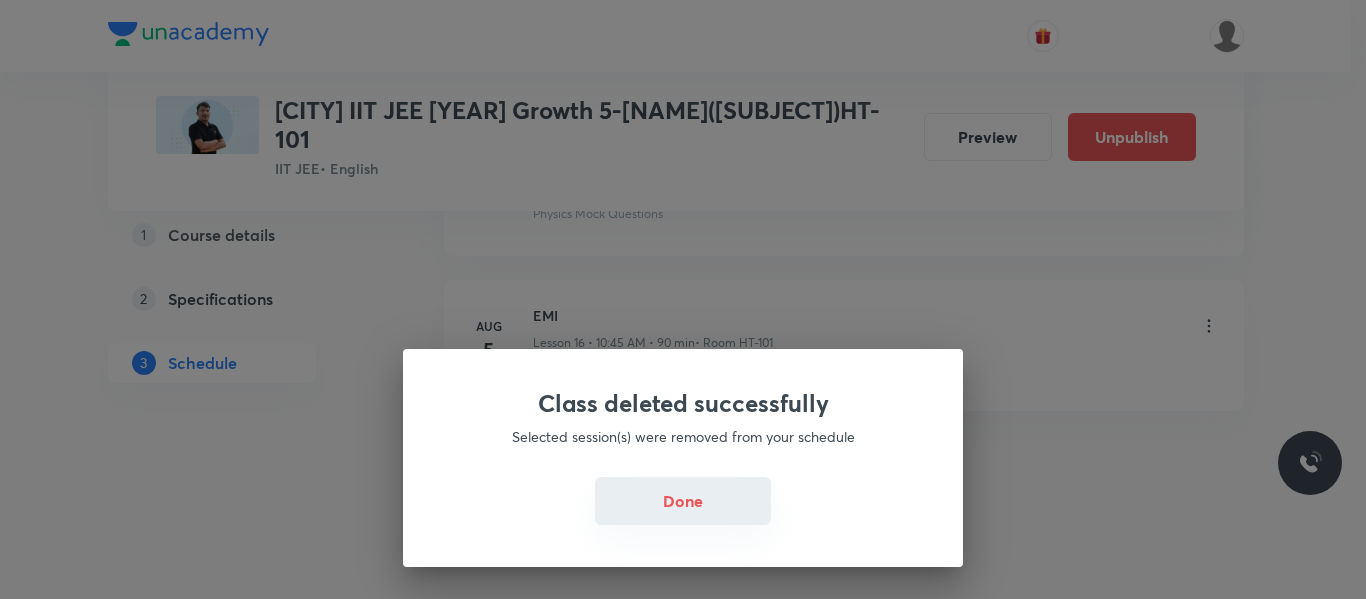 click on "Done" at bounding box center [683, 501] 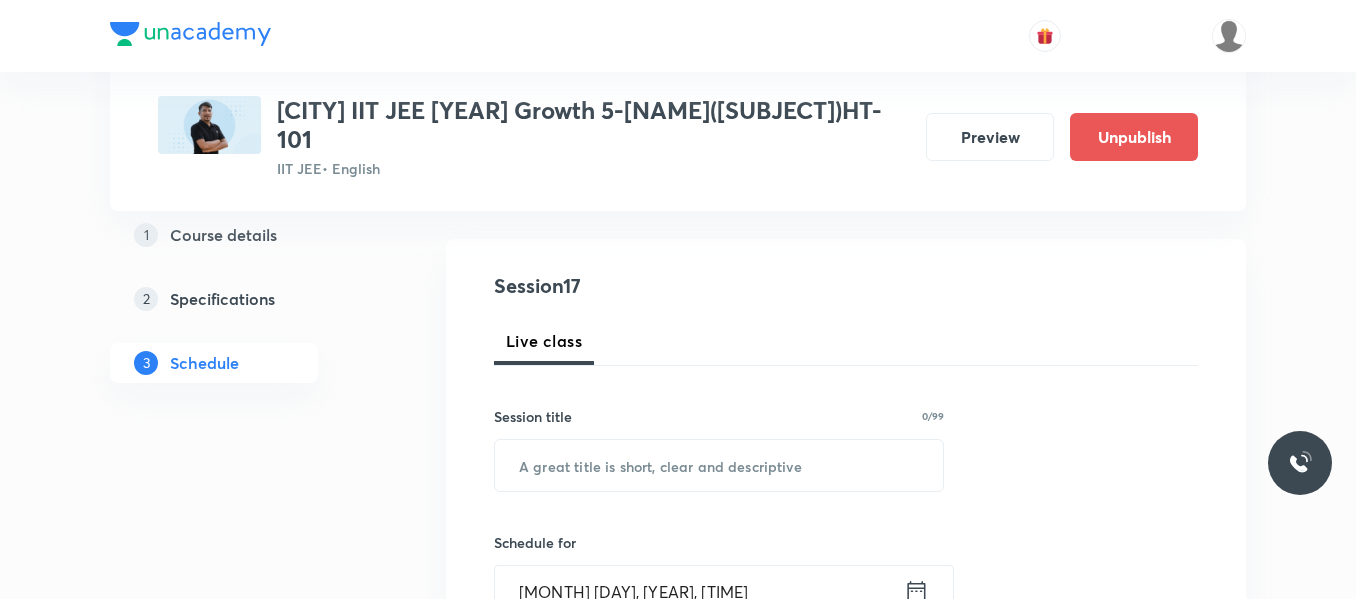 scroll, scrollTop: 240, scrollLeft: 0, axis: vertical 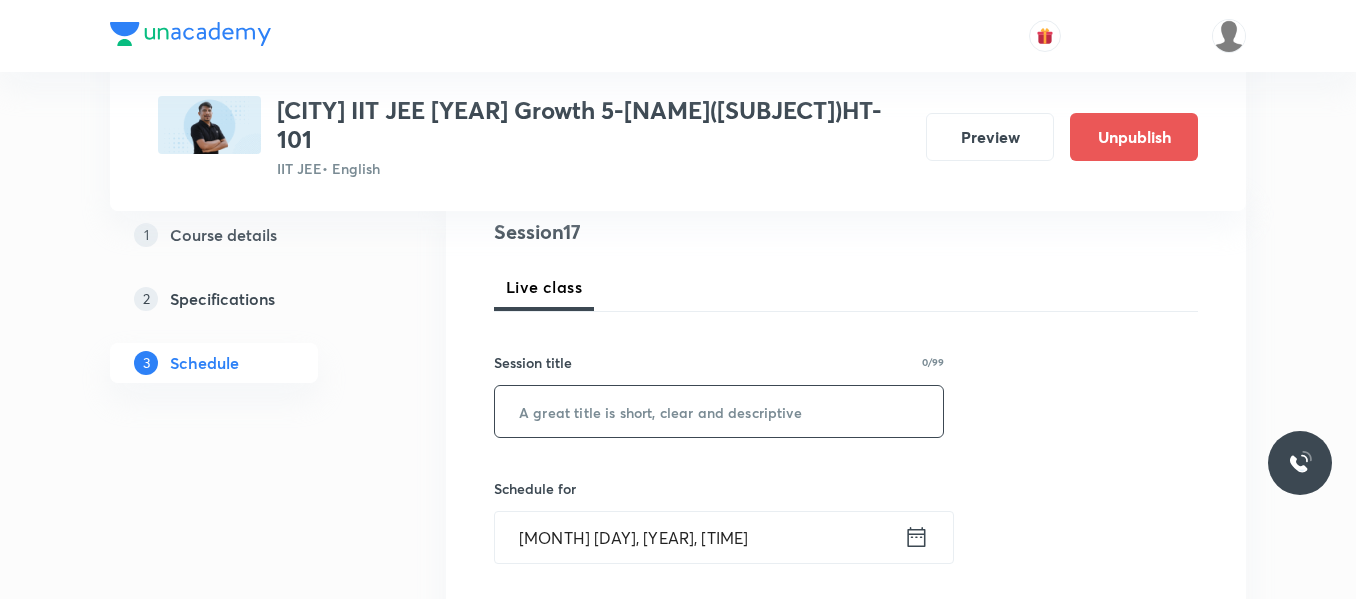 click at bounding box center (719, 411) 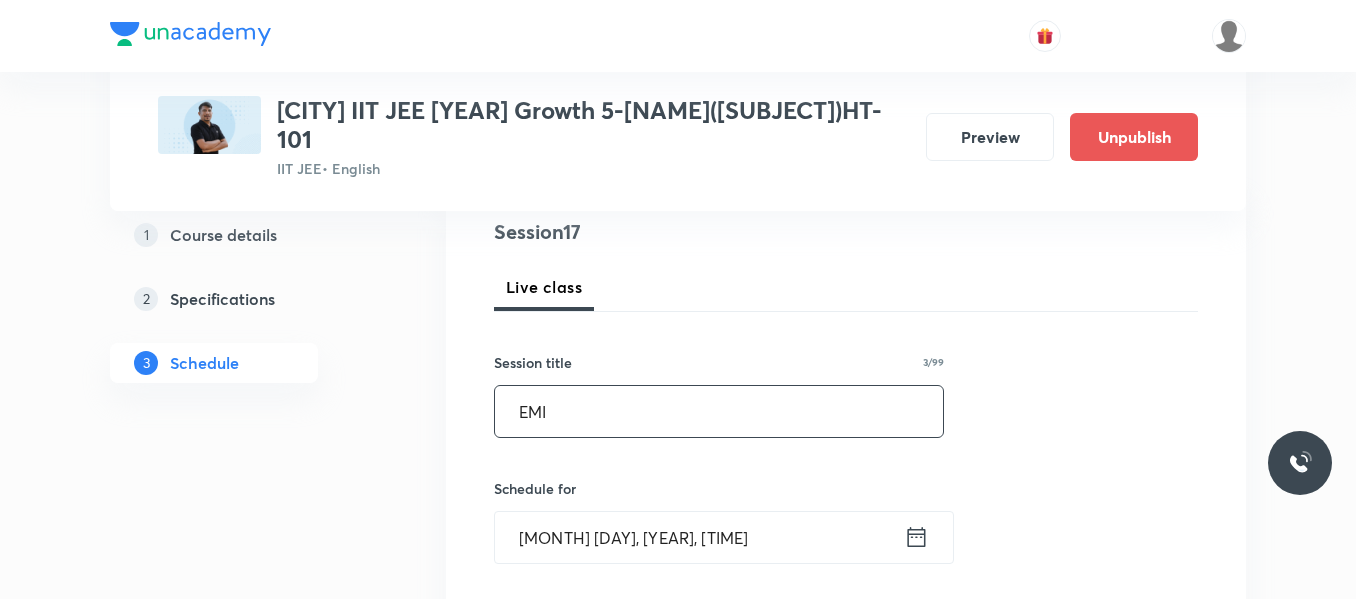 scroll, scrollTop: 364, scrollLeft: 0, axis: vertical 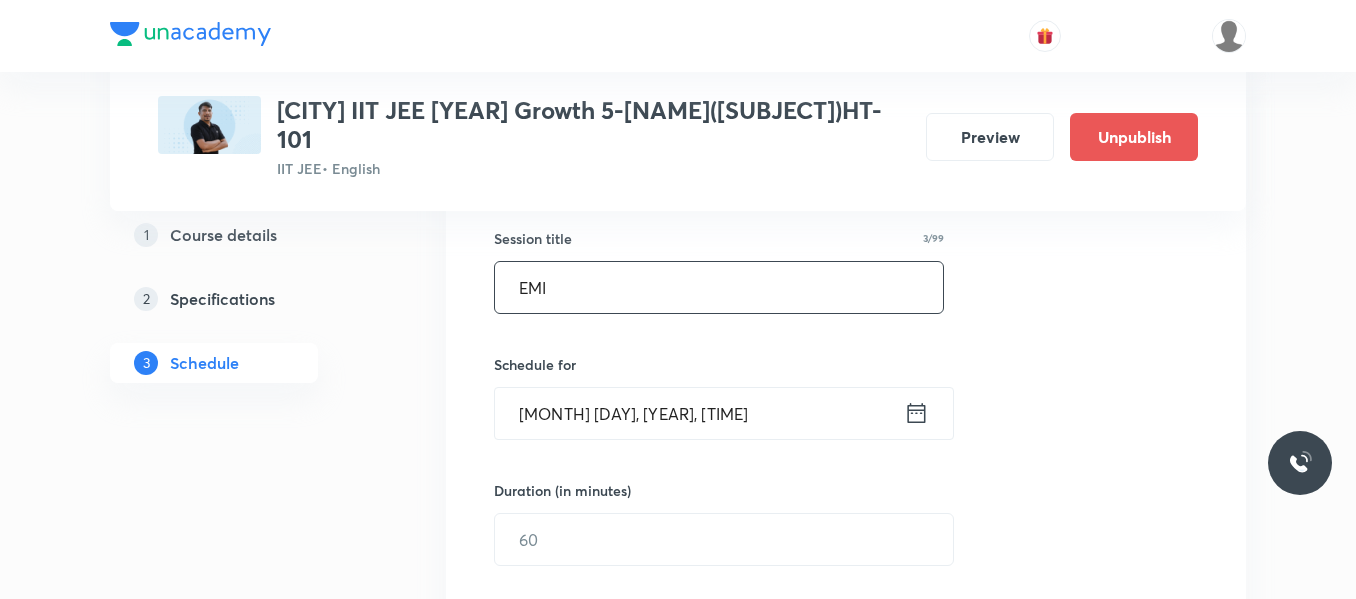 type on "EMI" 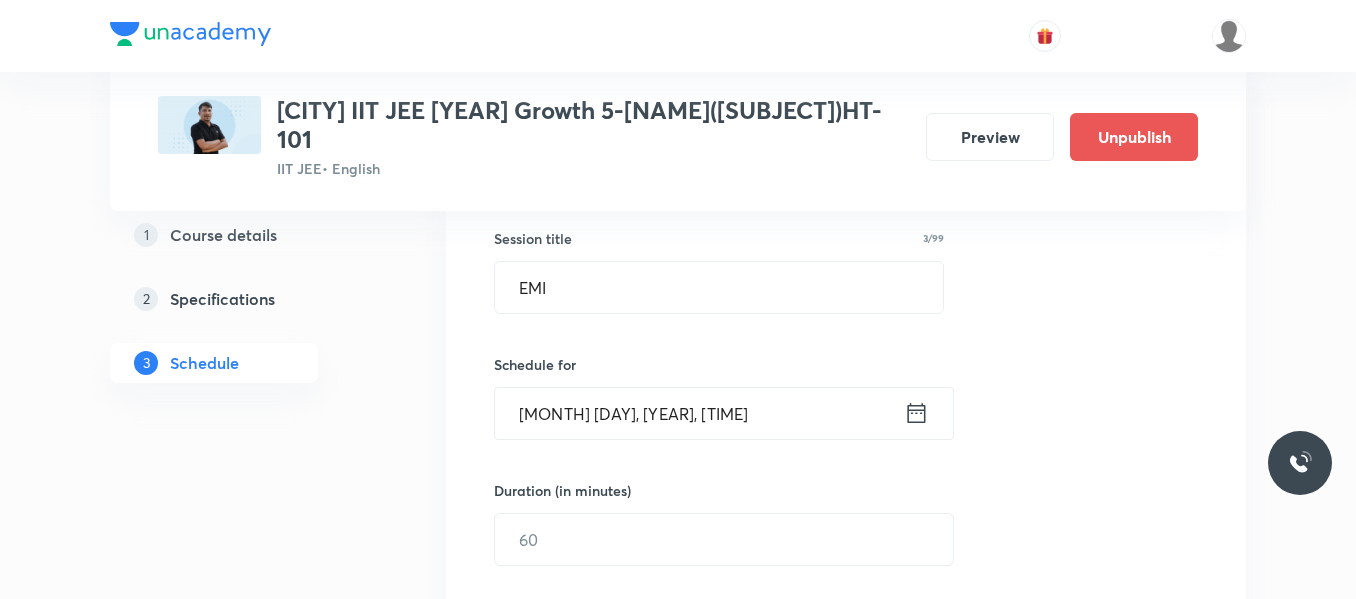 click 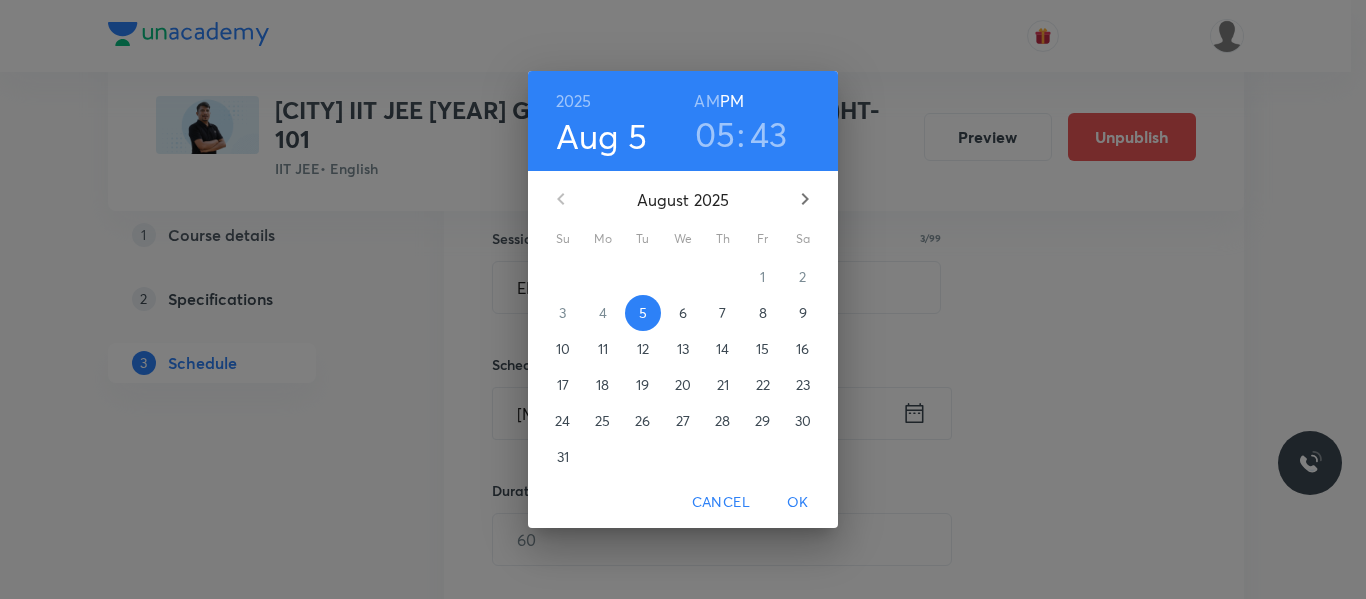 click on "6" at bounding box center (683, 313) 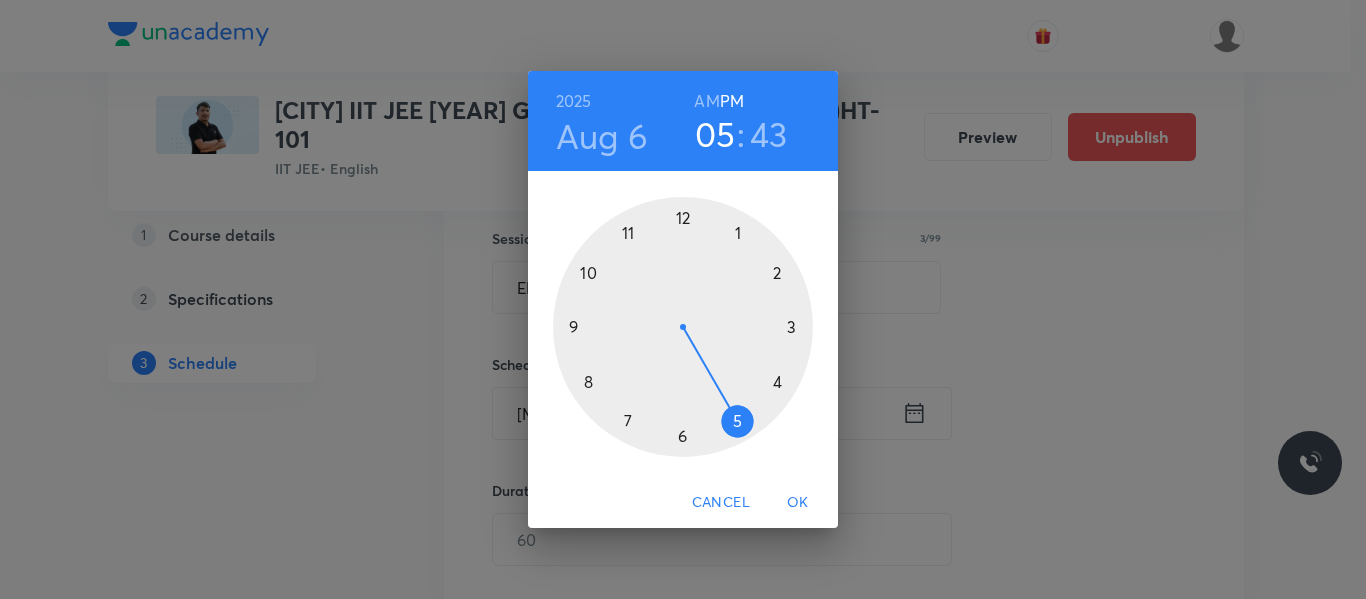 click at bounding box center (683, 327) 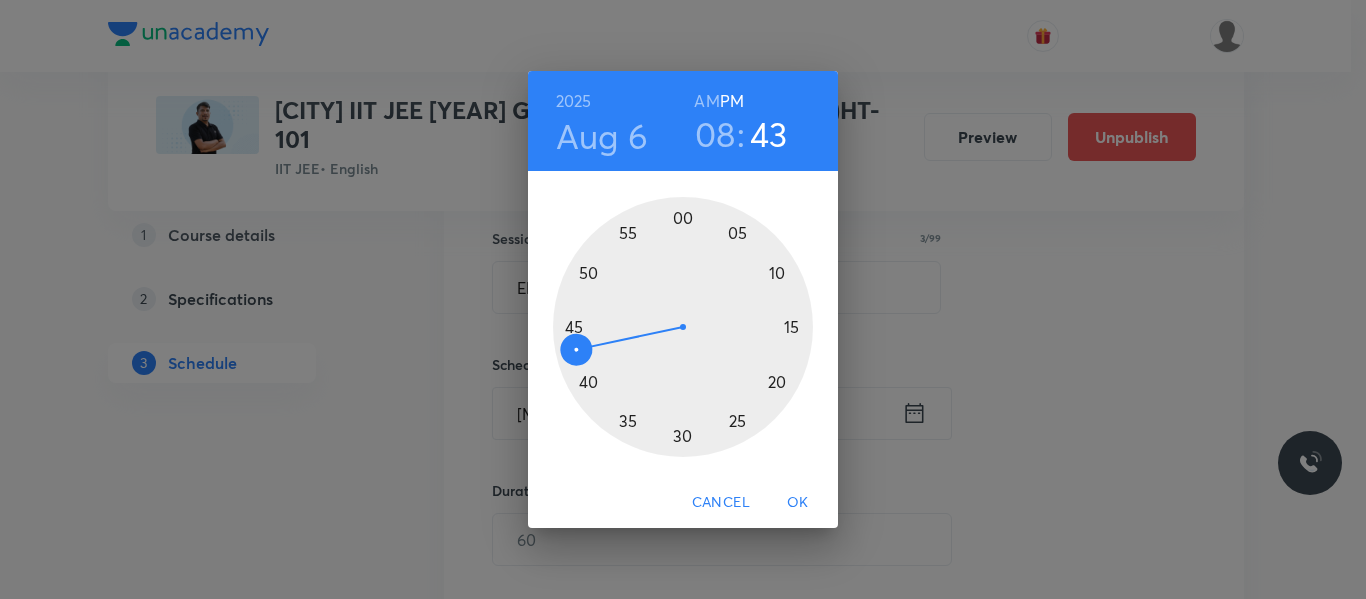 click on "AM" at bounding box center [706, 101] 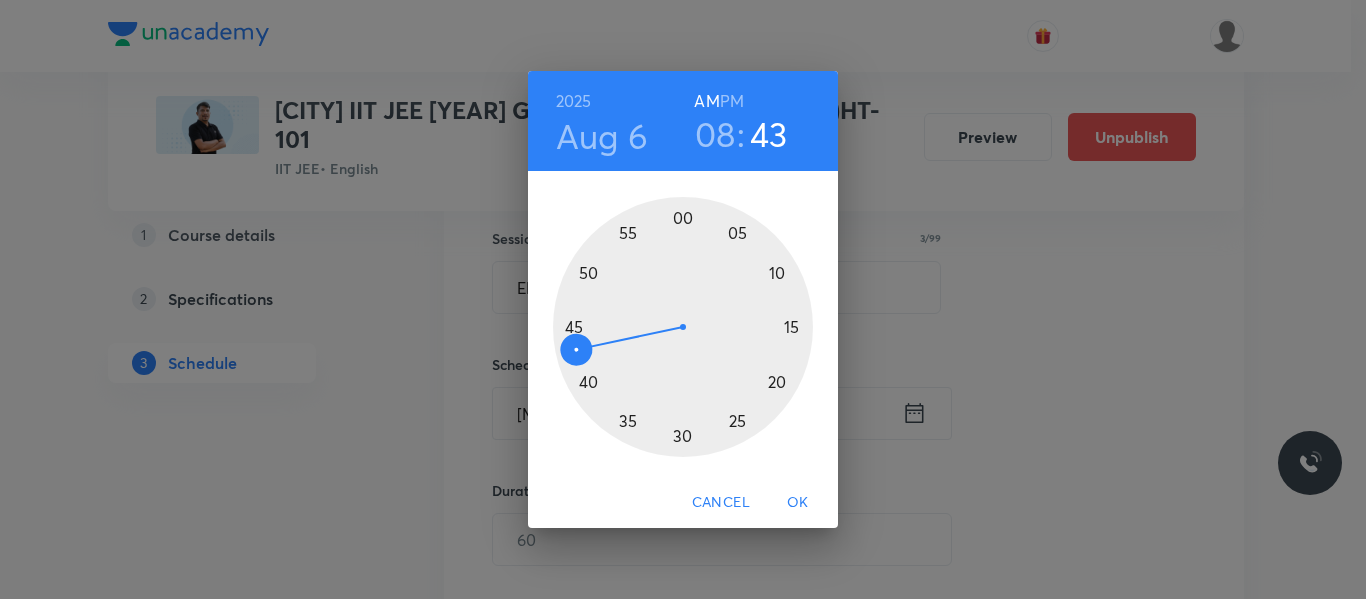 click at bounding box center [683, 327] 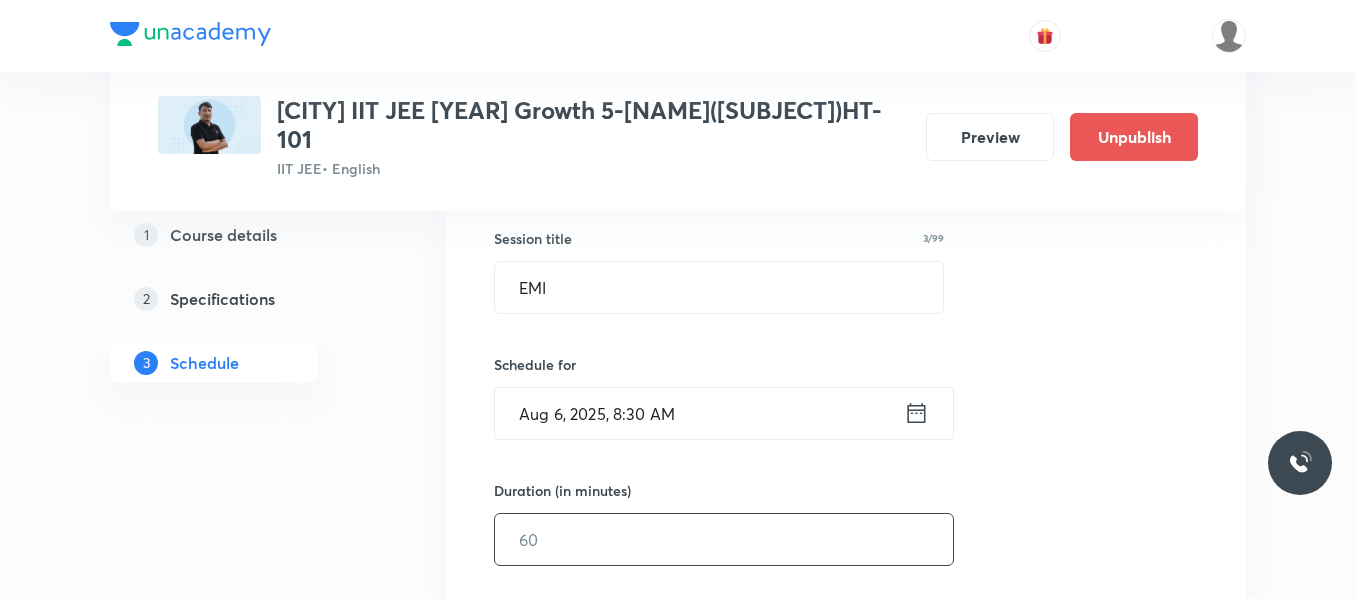 click at bounding box center [724, 539] 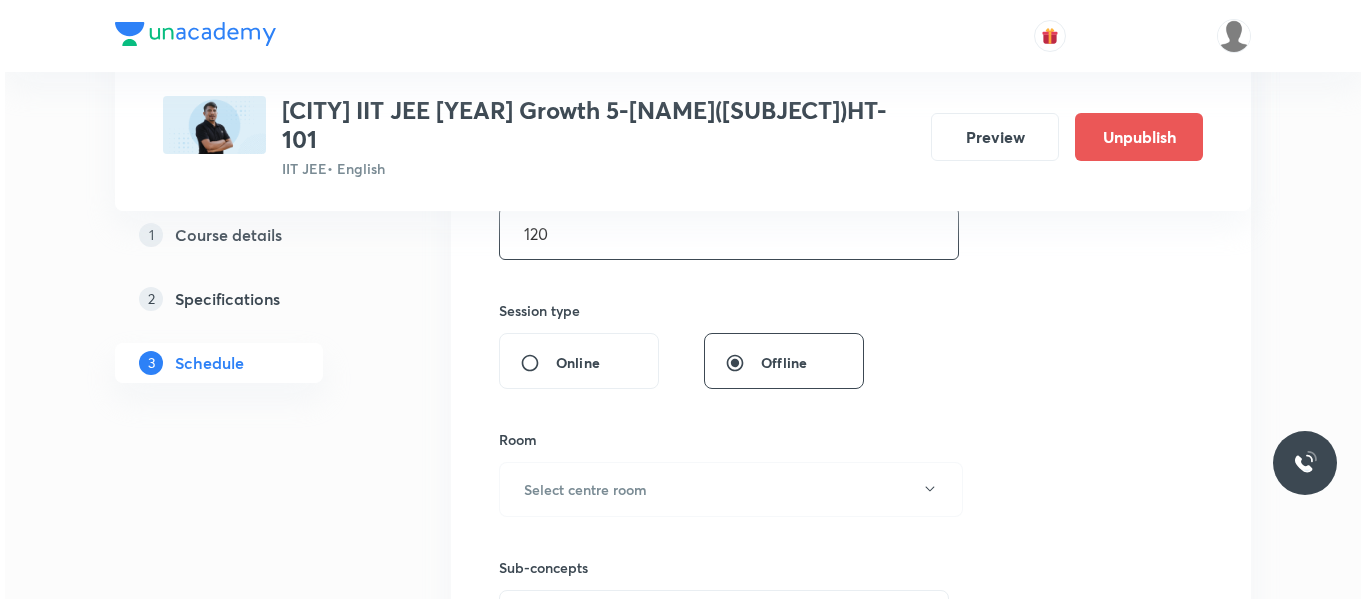 scroll, scrollTop: 689, scrollLeft: 0, axis: vertical 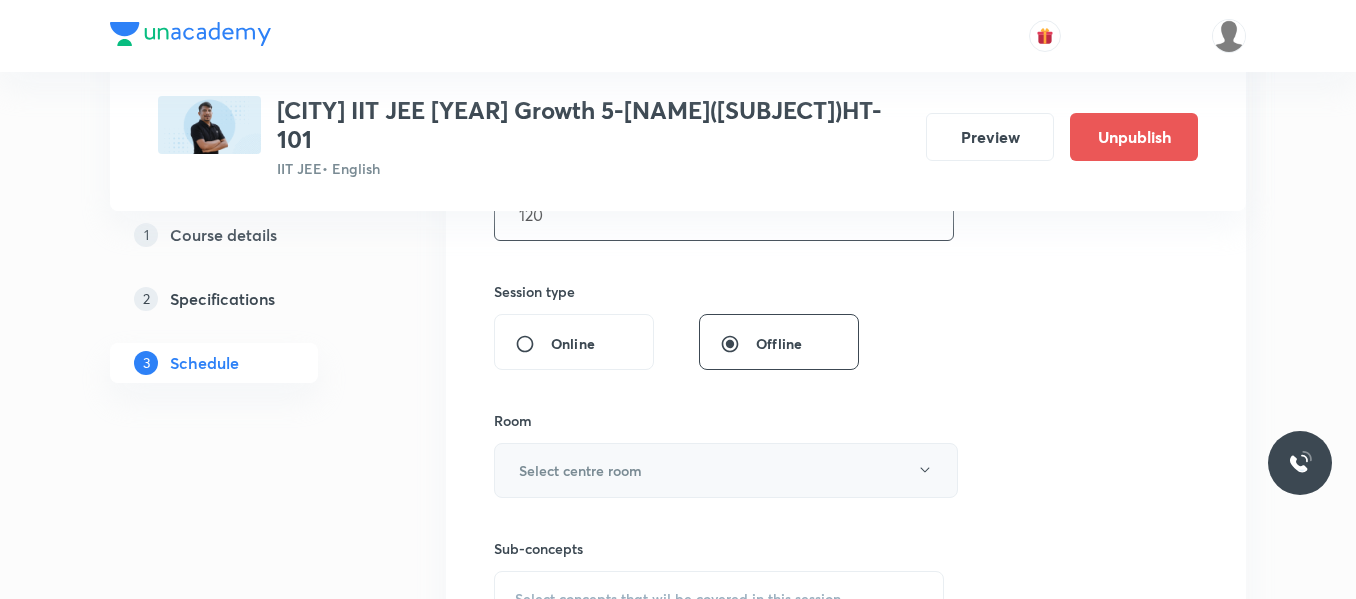 type on "120" 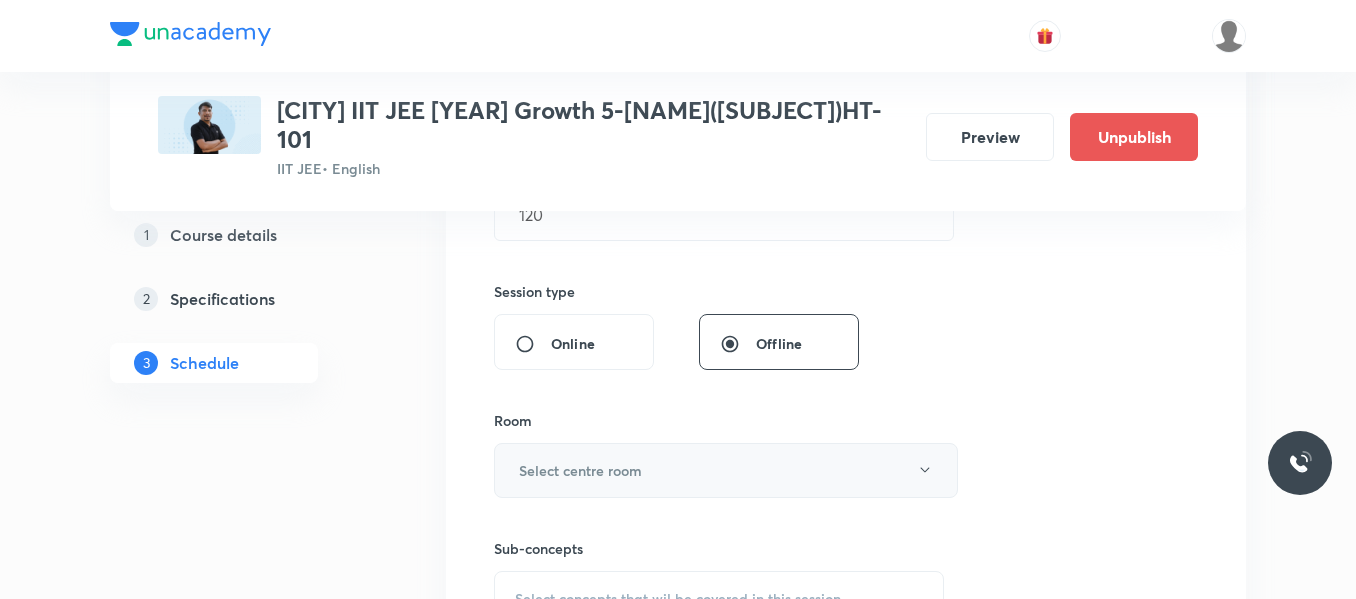 click on "Select centre room" at bounding box center (580, 470) 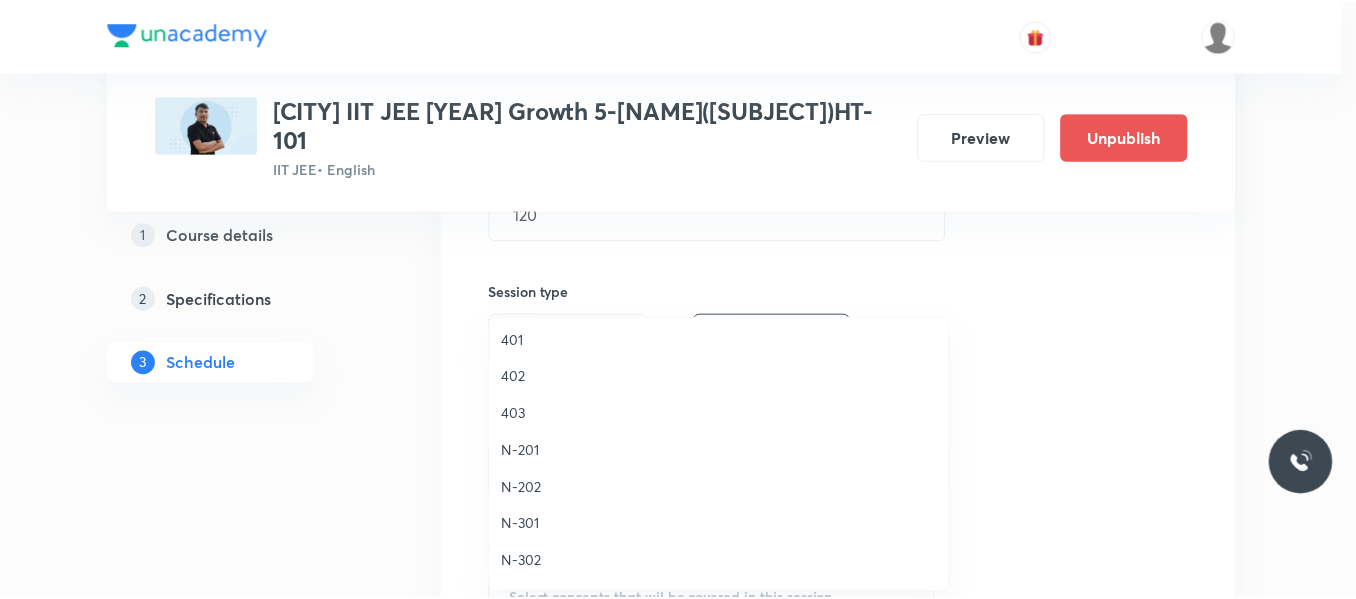 scroll, scrollTop: 632, scrollLeft: 0, axis: vertical 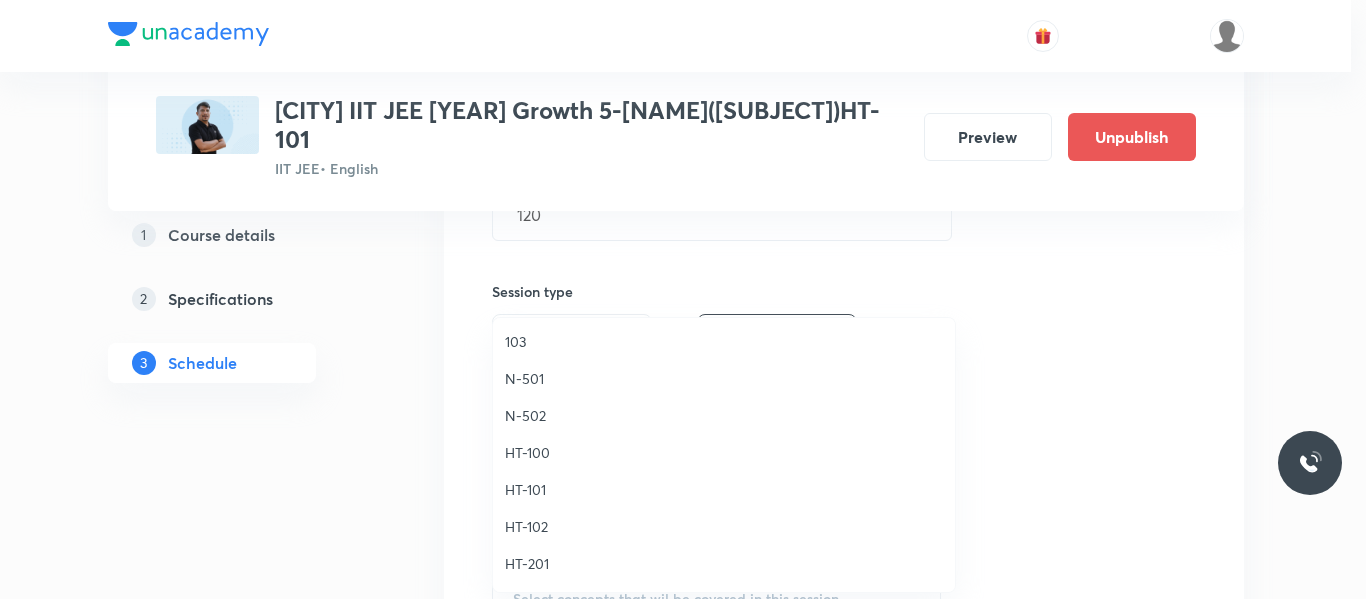 click on "HT-101" at bounding box center [724, 489] 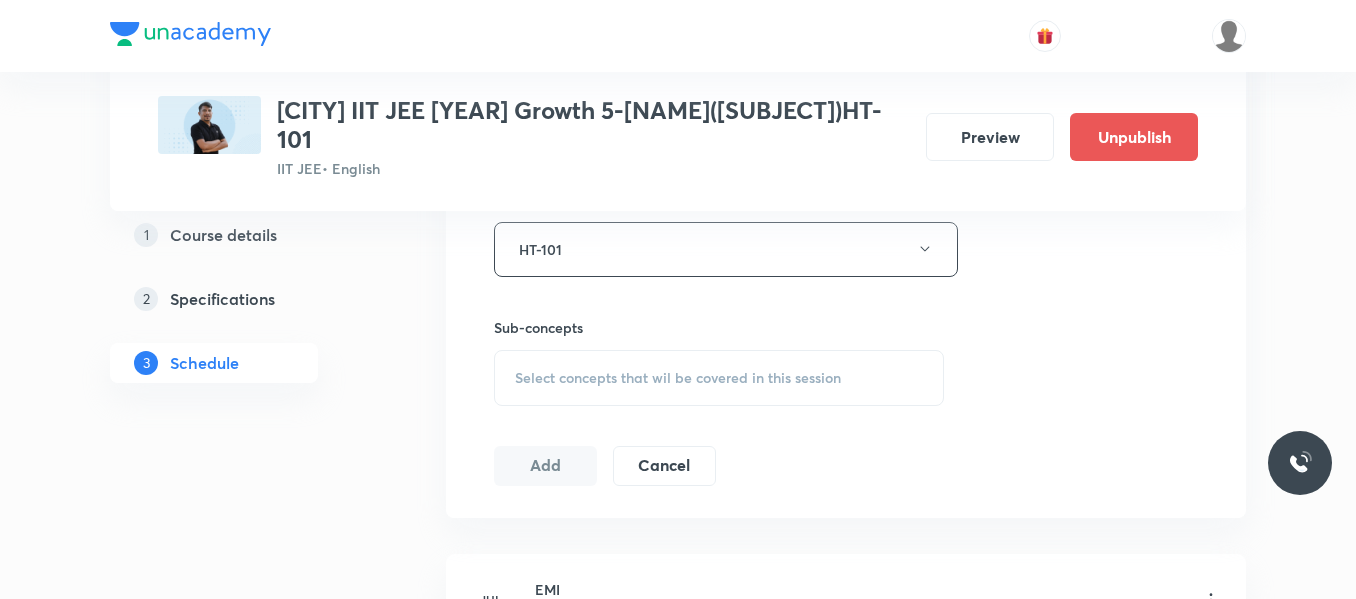 scroll, scrollTop: 911, scrollLeft: 0, axis: vertical 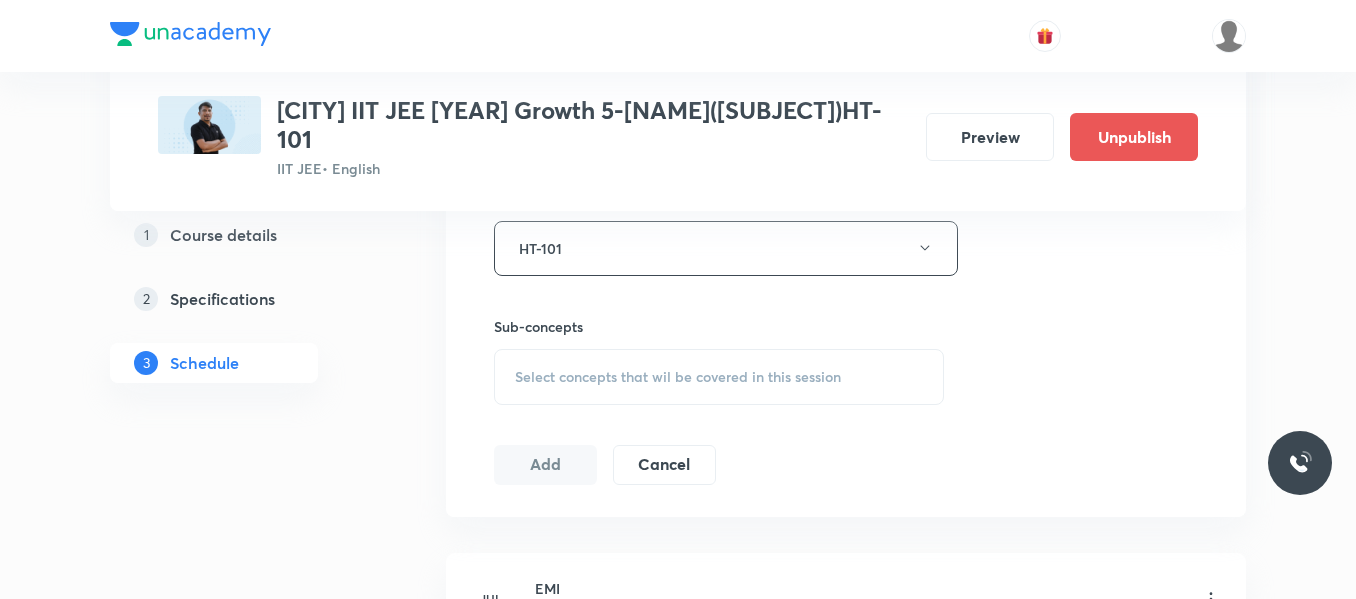 click on "Select concepts that wil be covered in this session" at bounding box center [678, 377] 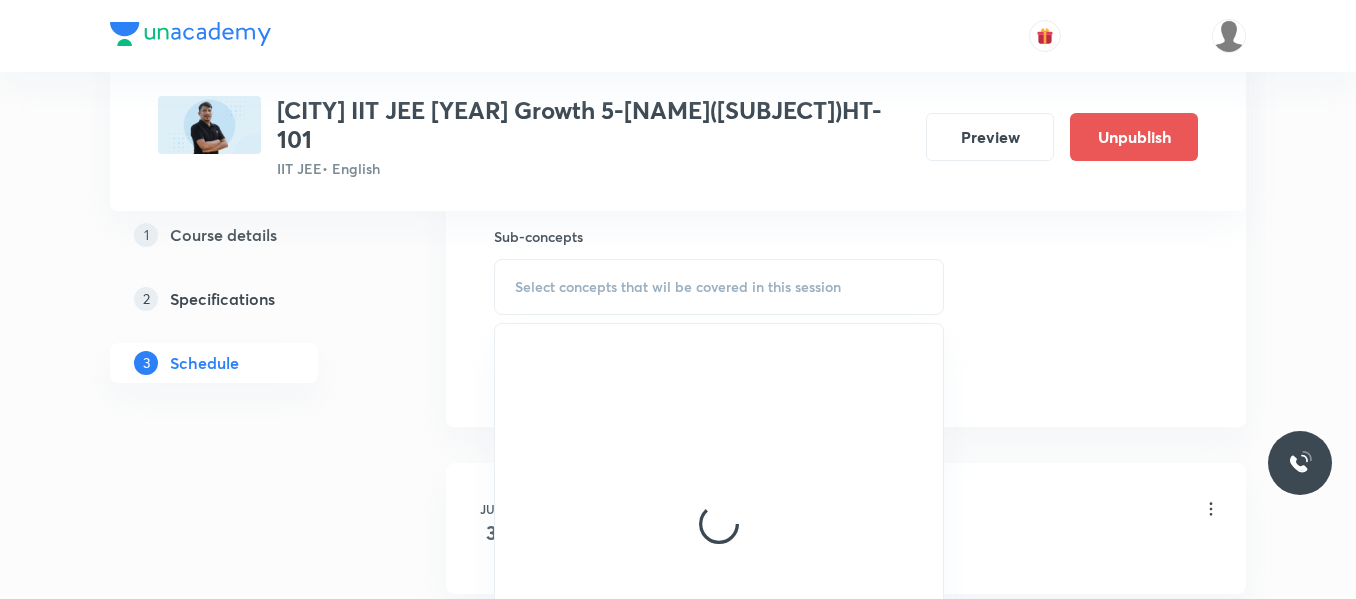 scroll, scrollTop: 1003, scrollLeft: 0, axis: vertical 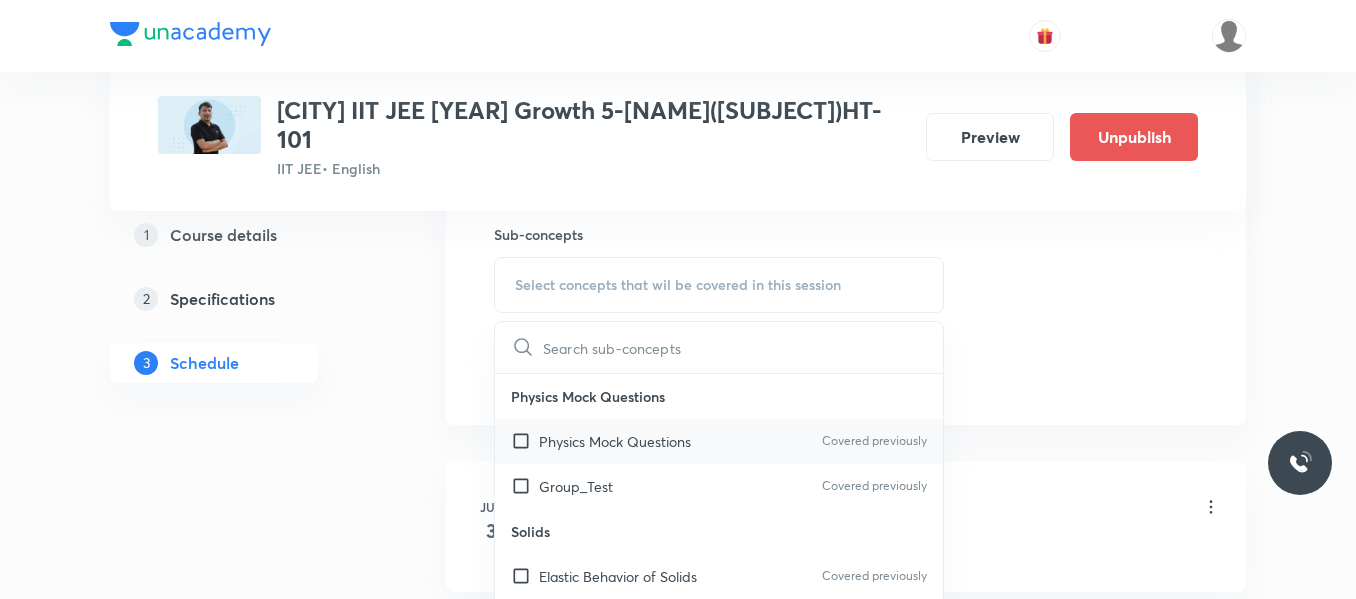 click on "Physics Mock Questions" at bounding box center (615, 441) 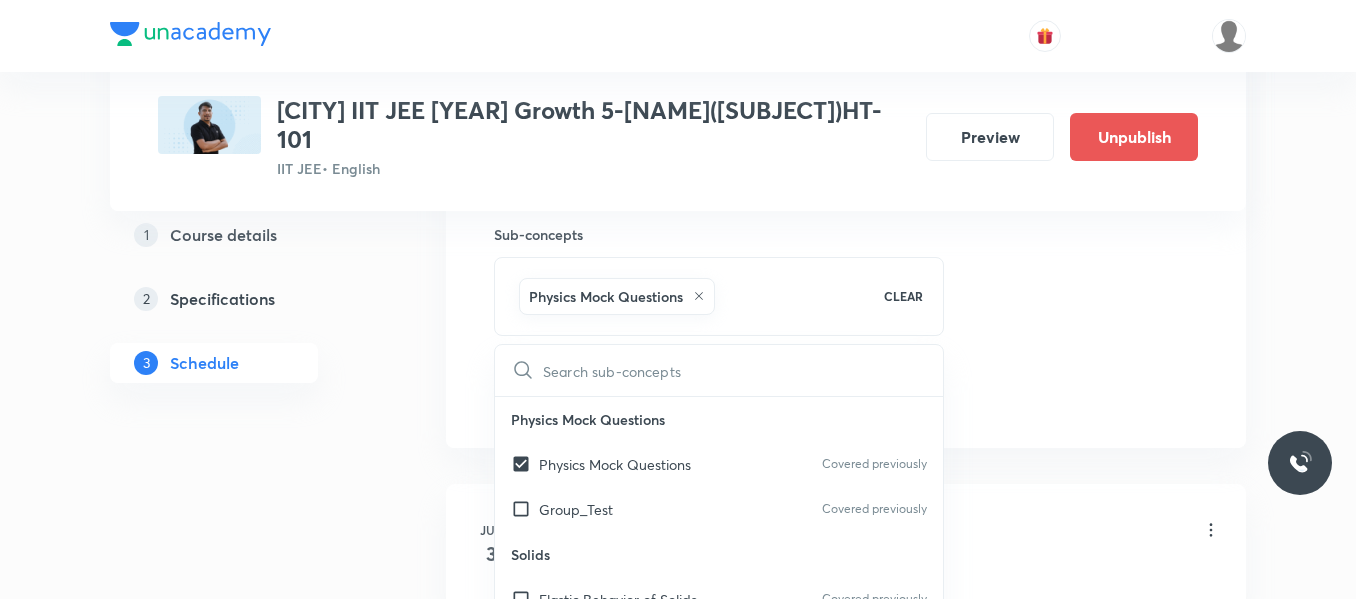 click on "Session  17 Live class Session title 3/99 EMI ​ Schedule for Aug 6, 2025, 8:30 AM ​ Duration (in minutes) 120 ​   Session type Online Offline Room HT-101 Sub-concepts Physics Mock Questions CLEAR ​ Physics Mock Questions Physics Mock Questions Covered previously Group_Test Covered previously Solids Elastic Behavior of Solids Covered previously Some Definitions  Stress Covered previously Strain Analogy of a Rod as a Spring  Bars of Composite Section Strain and Stress Elasticity and Plasticity  Energy Stored in a Deformed Body  Interatomic Force Constant  Elastic Potential Energy Hydrostatics (Liquids at Rest) Hydrostatics Pascal's Law Hydrodynamics Hydrodynamics Principle of Continuity: The Continuity Equation Applications of Principle of Continuity  Energy Associated with a Moving Liquid Bernoulli's Equation  Proof of Bernoulli's Equation Venturi Meter Static Pressure and Dynamic Pressure Pitot Tube Velocity of Efflux: Torricelli's Theorem Horizontal Range of the Escaping Liquid  Surface Tension Add" at bounding box center [846, -65] 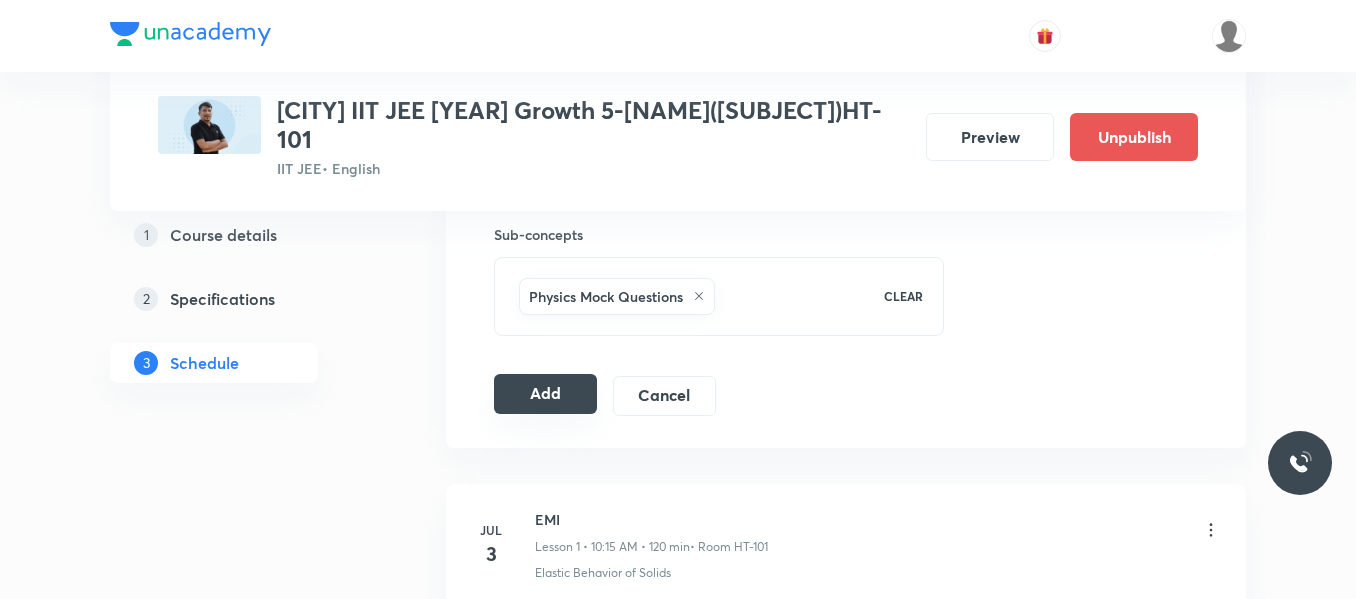 click on "Add" at bounding box center (545, 394) 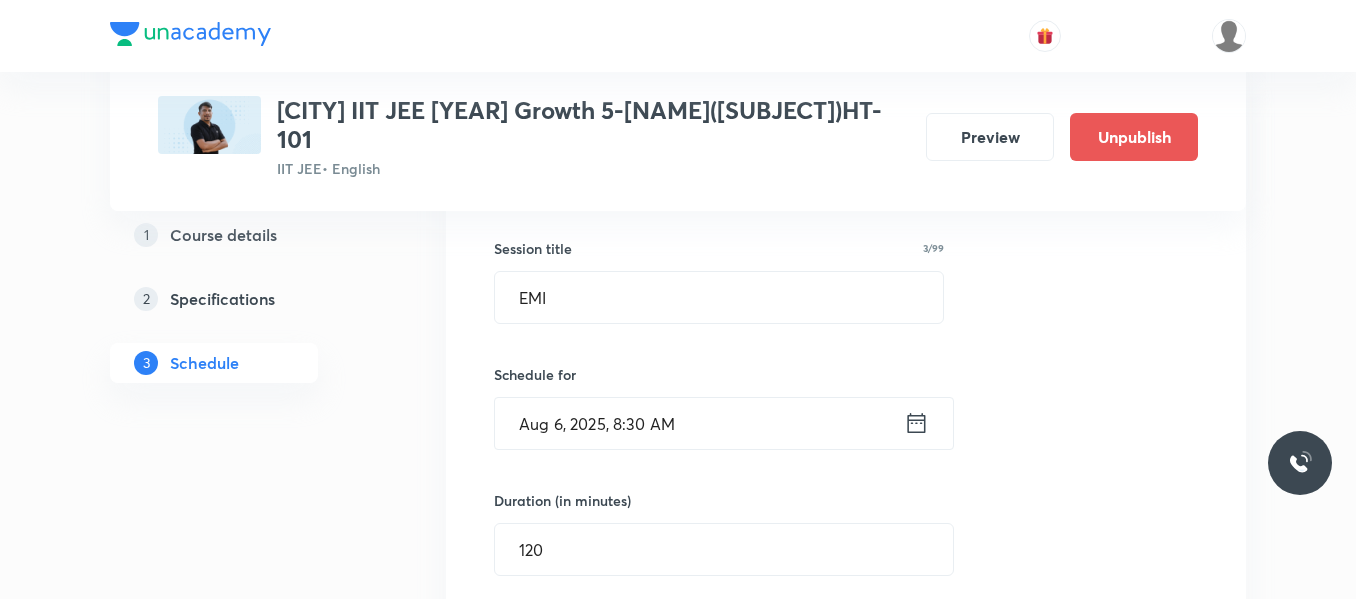 scroll, scrollTop: 353, scrollLeft: 0, axis: vertical 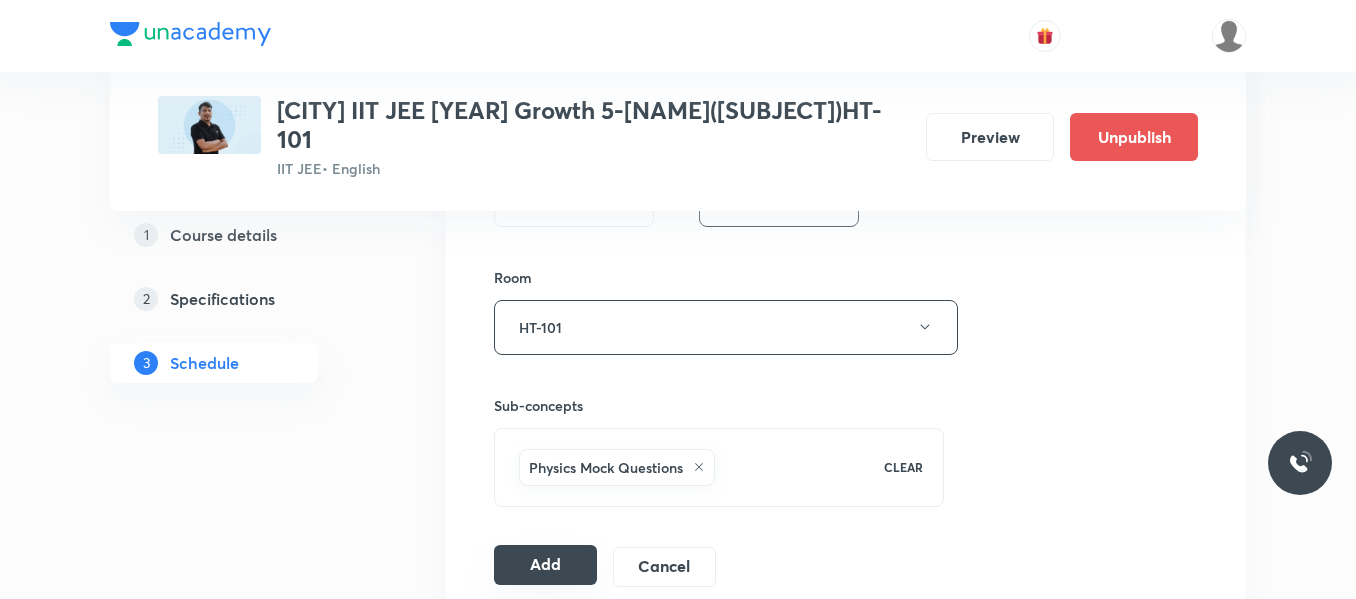 click on "Add" at bounding box center (545, 565) 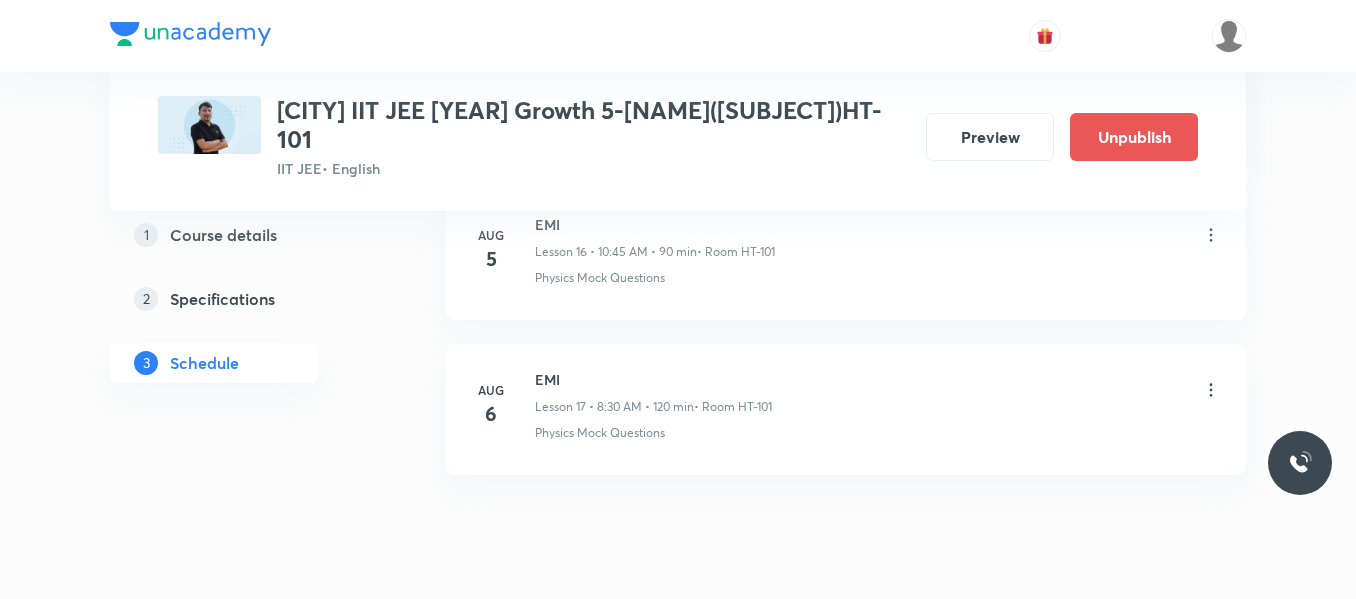 scroll, scrollTop: 2745, scrollLeft: 0, axis: vertical 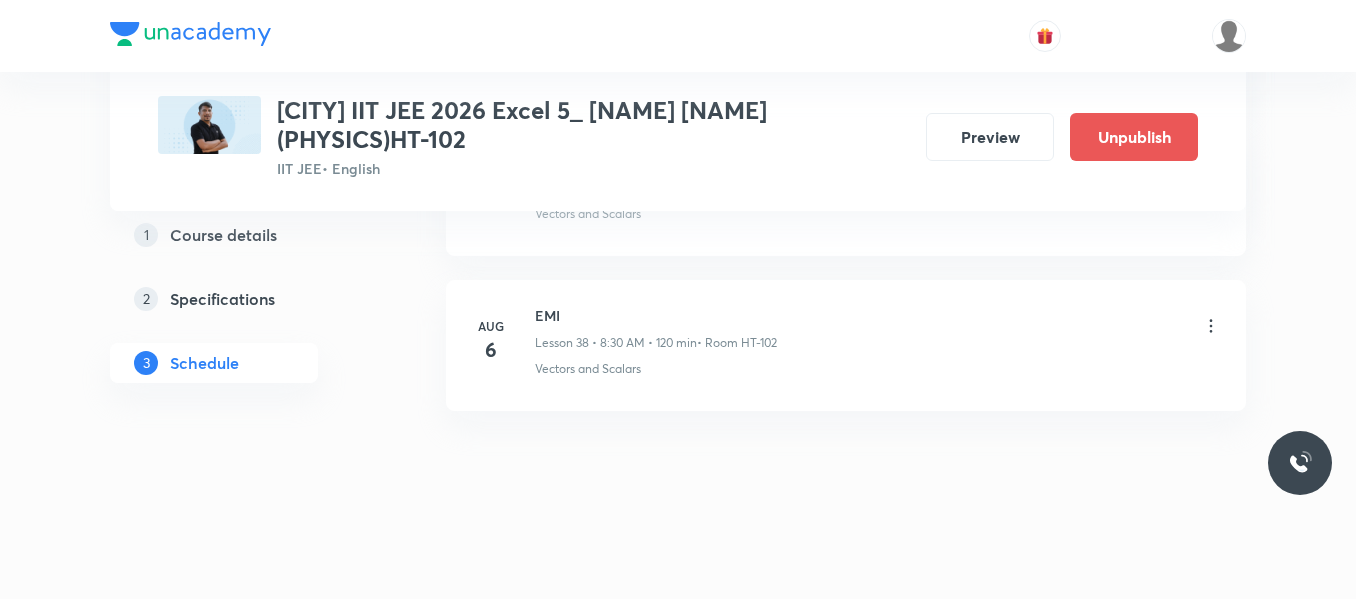 click 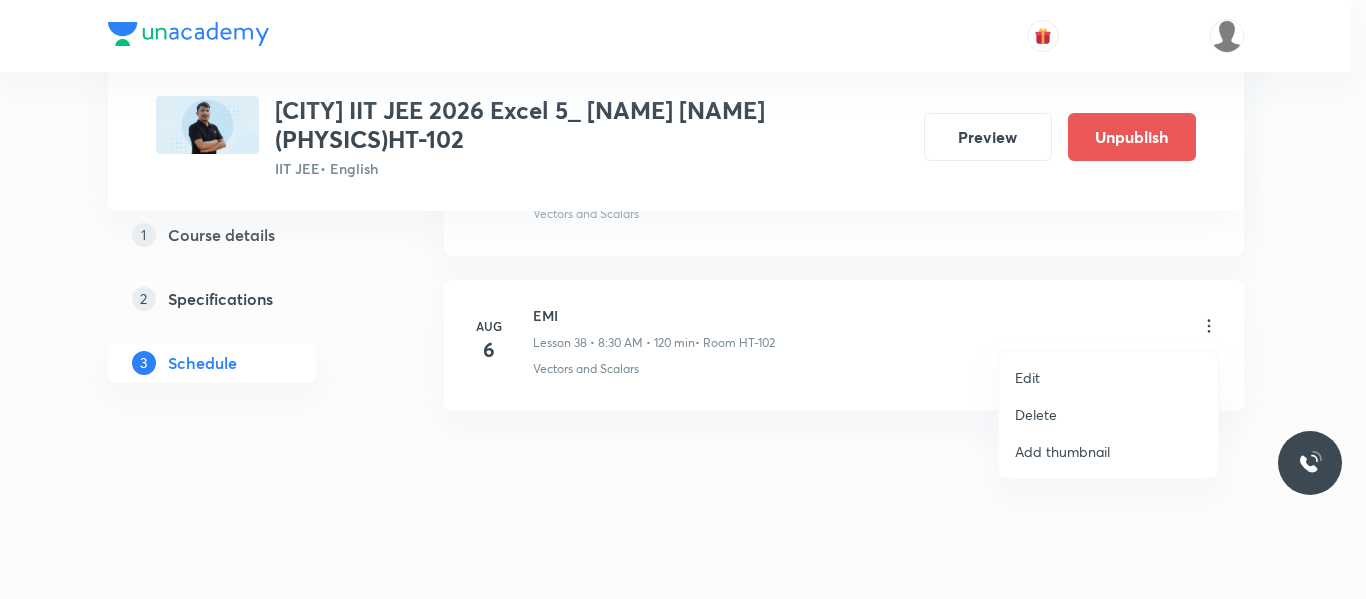 click on "Edit" at bounding box center [1027, 377] 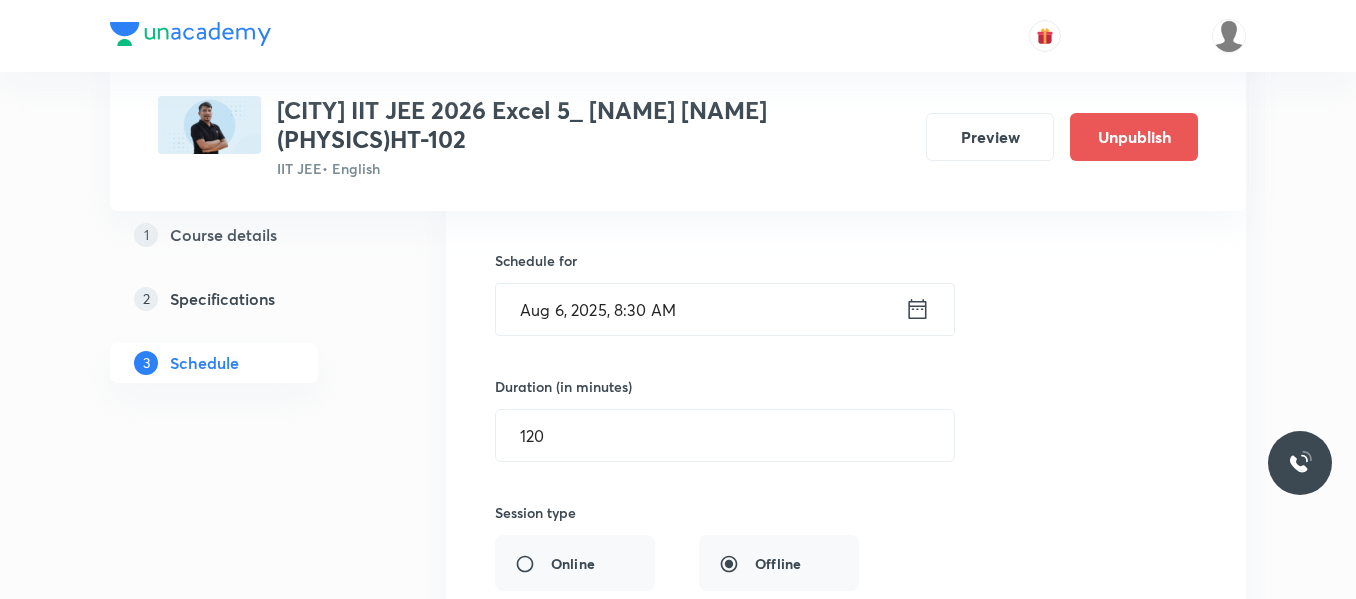 scroll, scrollTop: 6197, scrollLeft: 0, axis: vertical 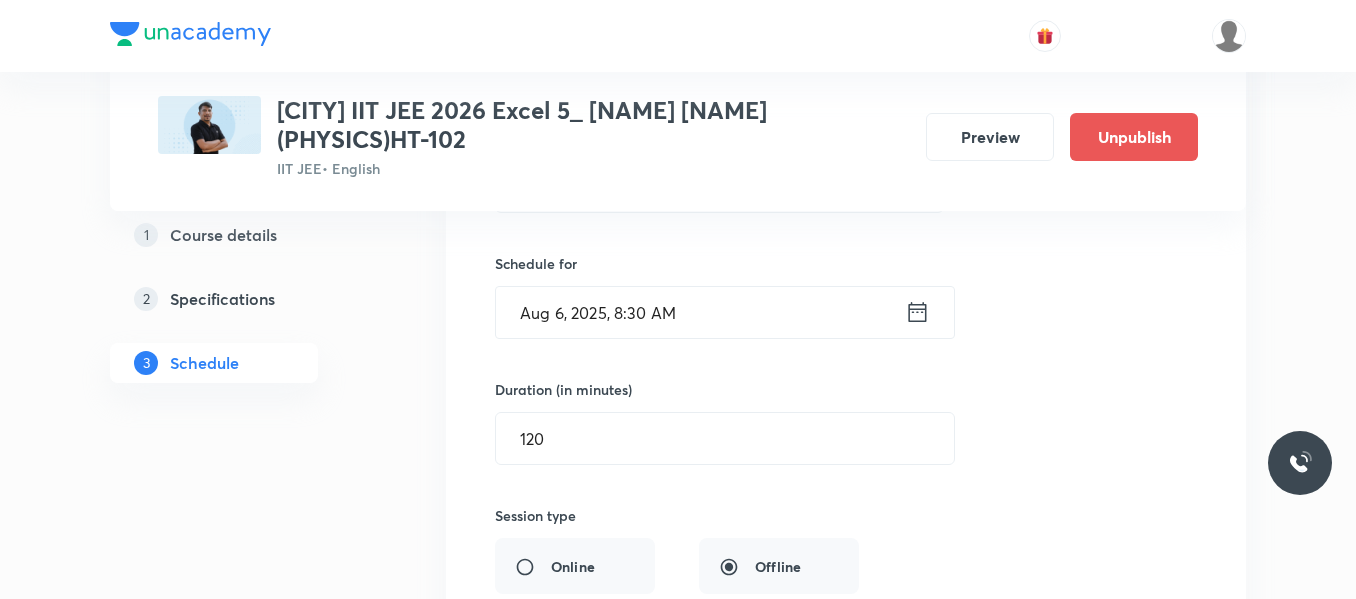 click 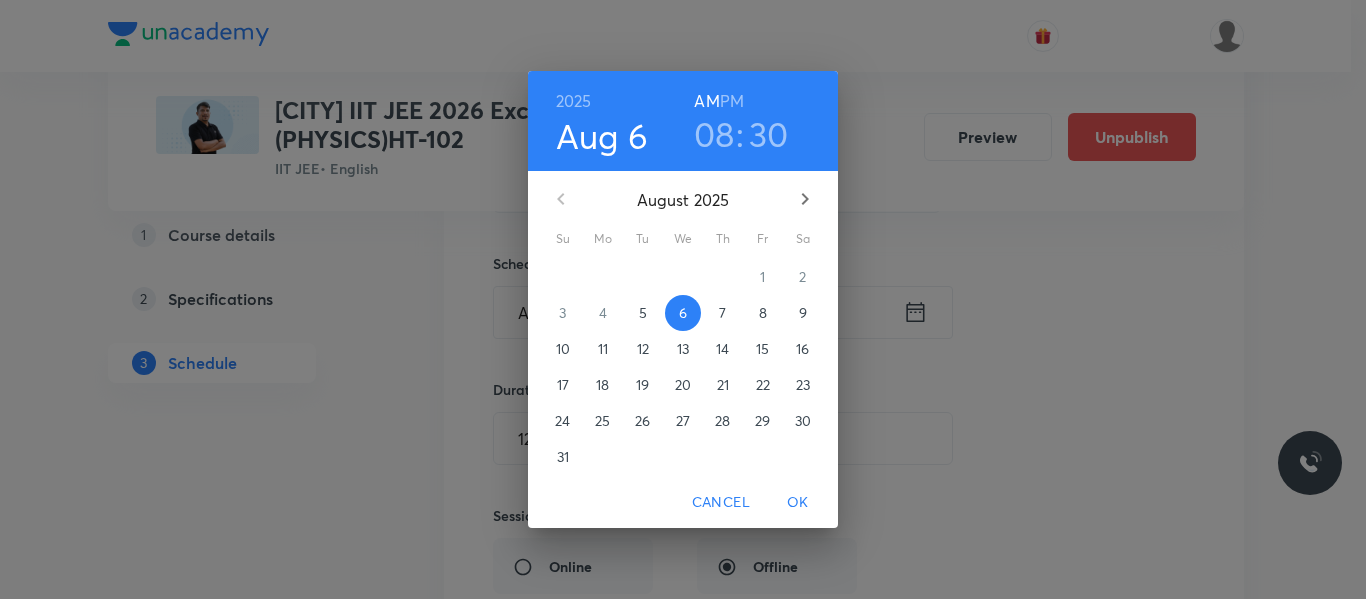 click on "08" at bounding box center (714, 134) 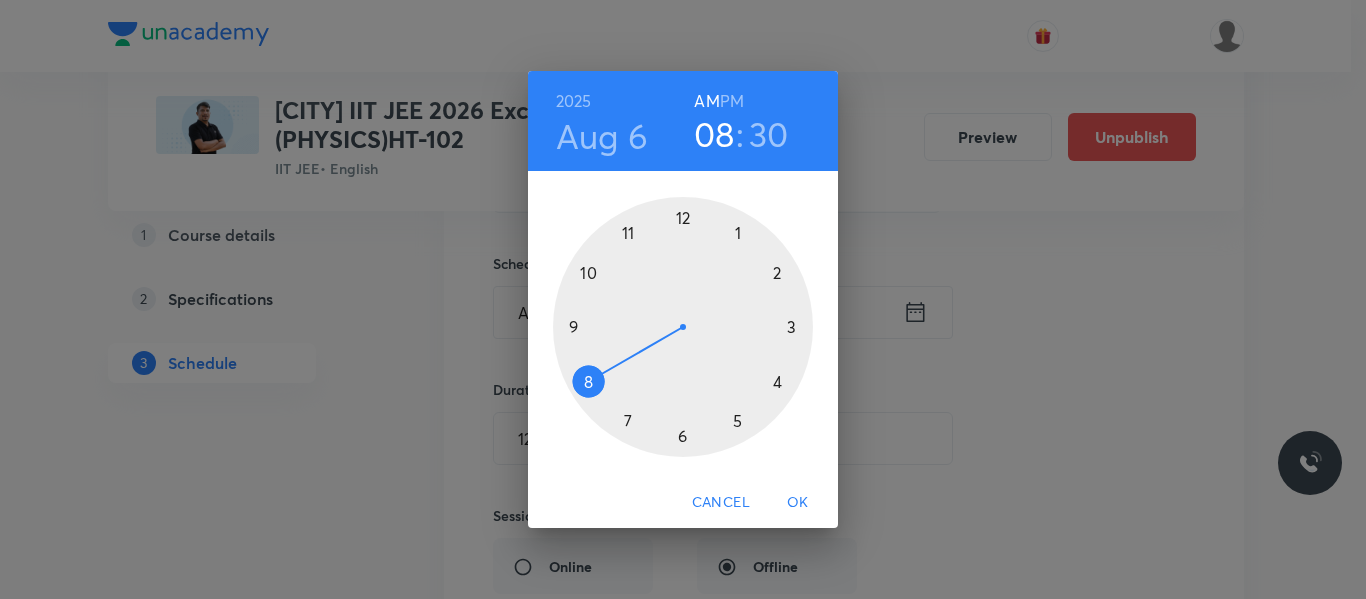 click at bounding box center (683, 327) 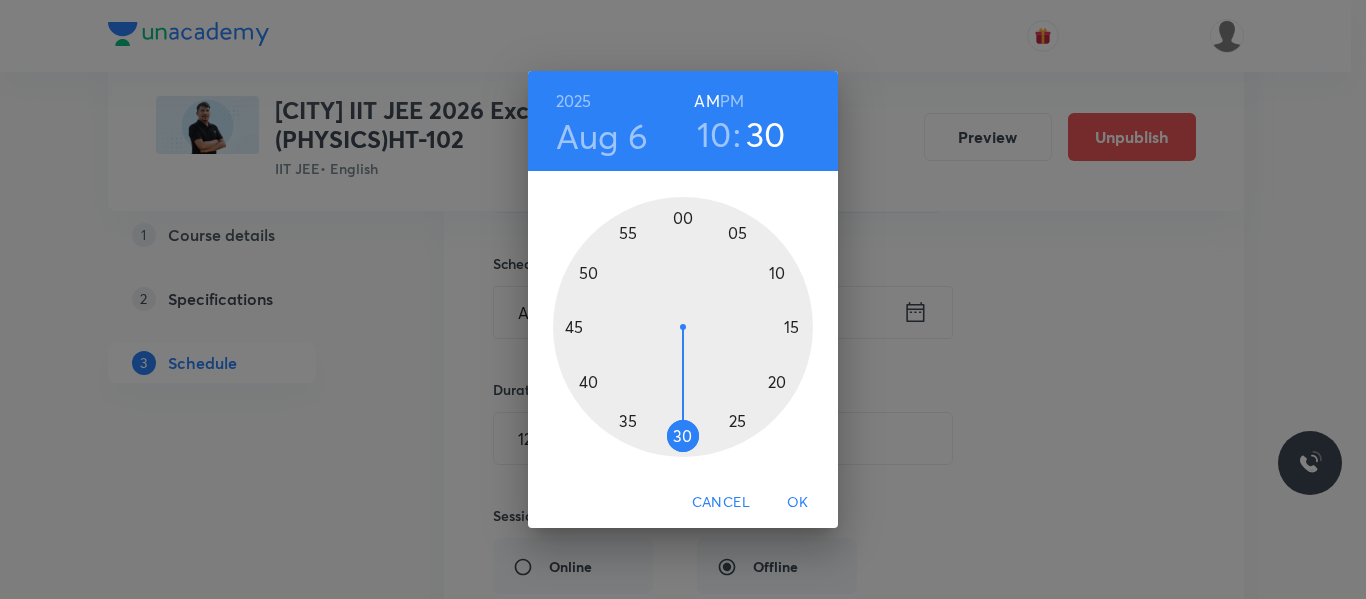 click at bounding box center (683, 327) 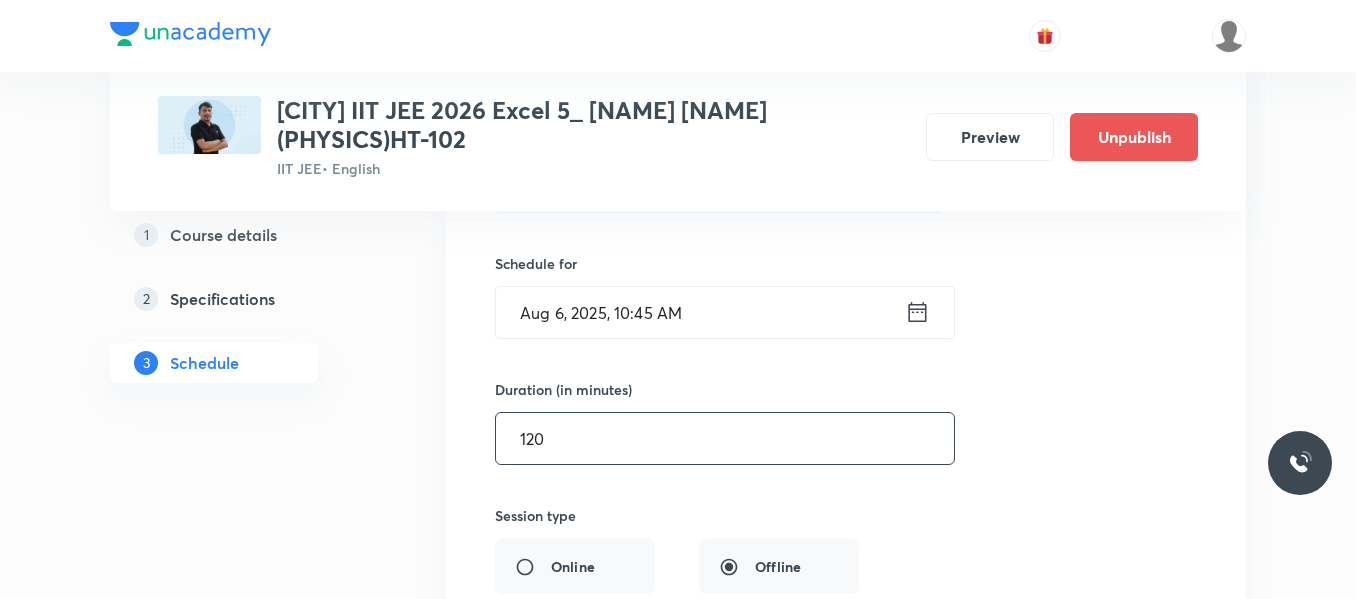 click on "120" at bounding box center [725, 438] 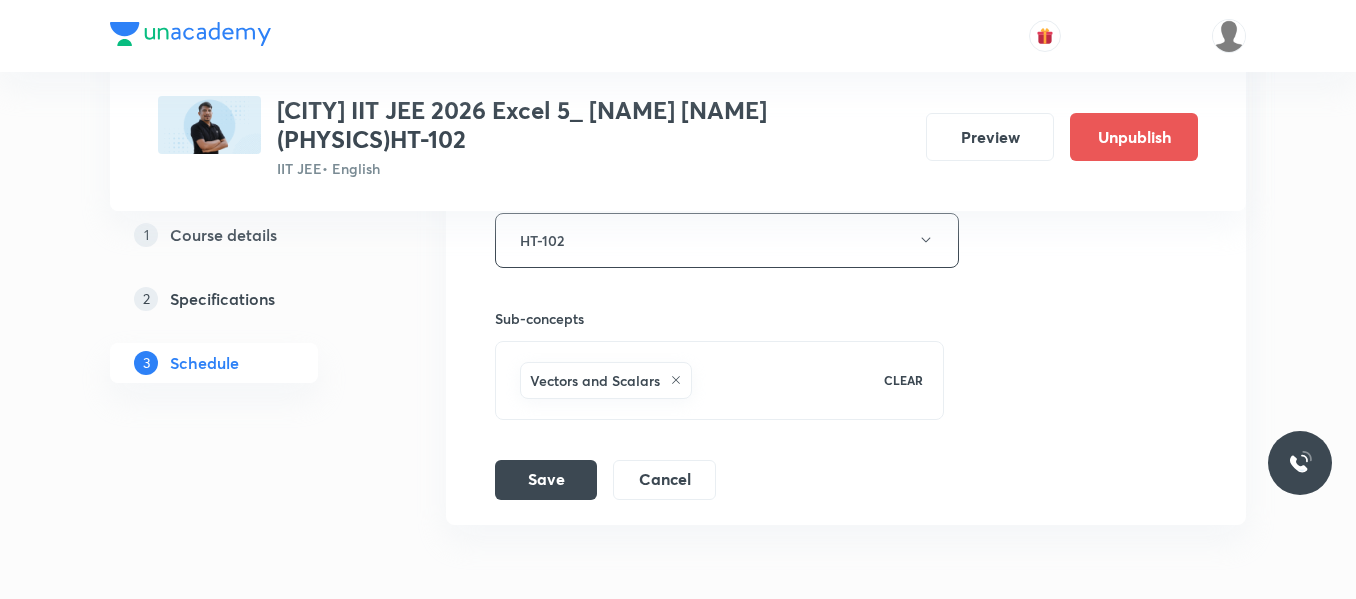 scroll, scrollTop: 6656, scrollLeft: 0, axis: vertical 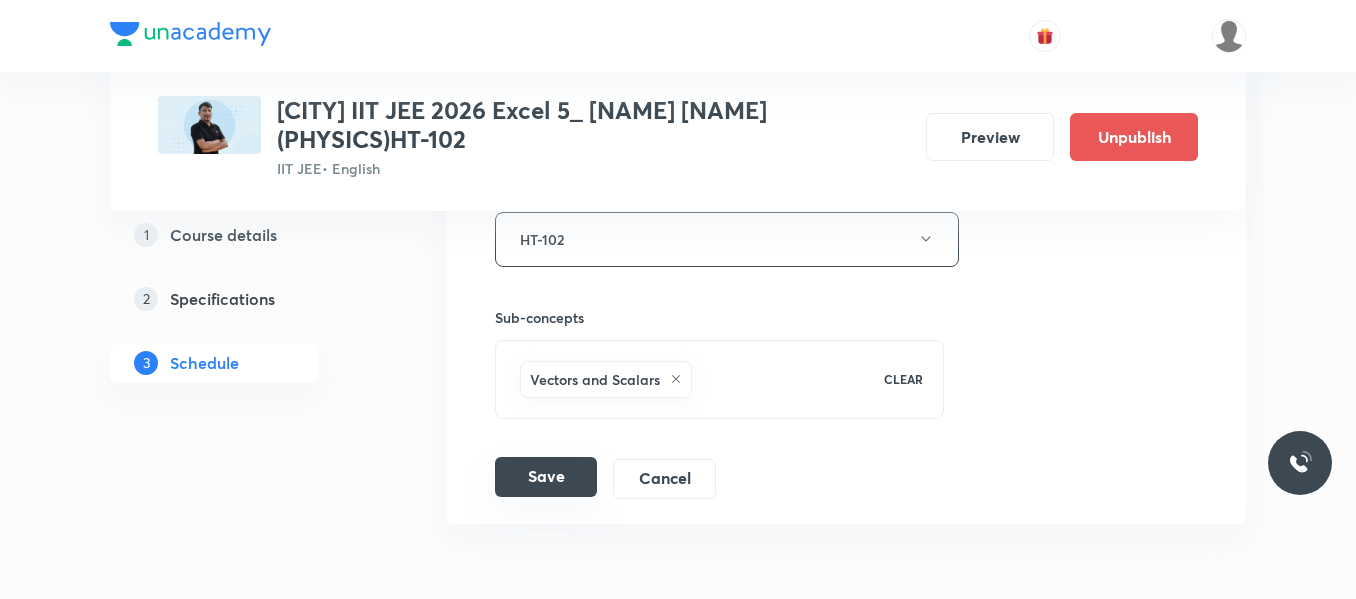 type on "90" 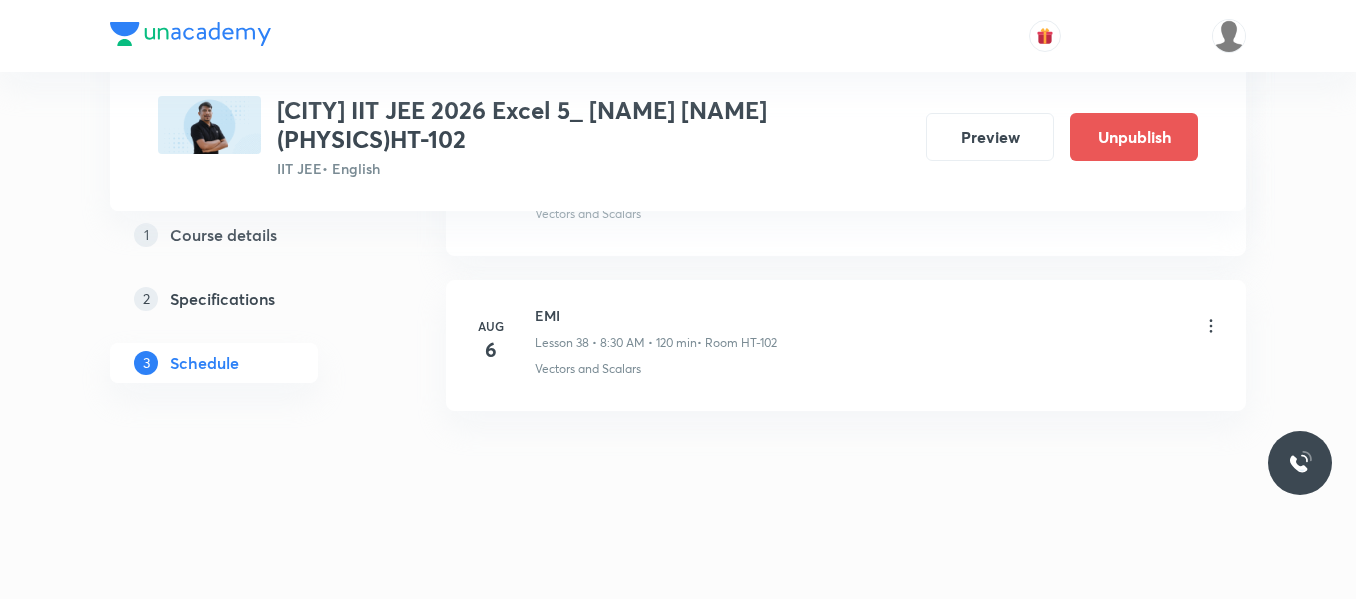 scroll, scrollTop: 6000, scrollLeft: 0, axis: vertical 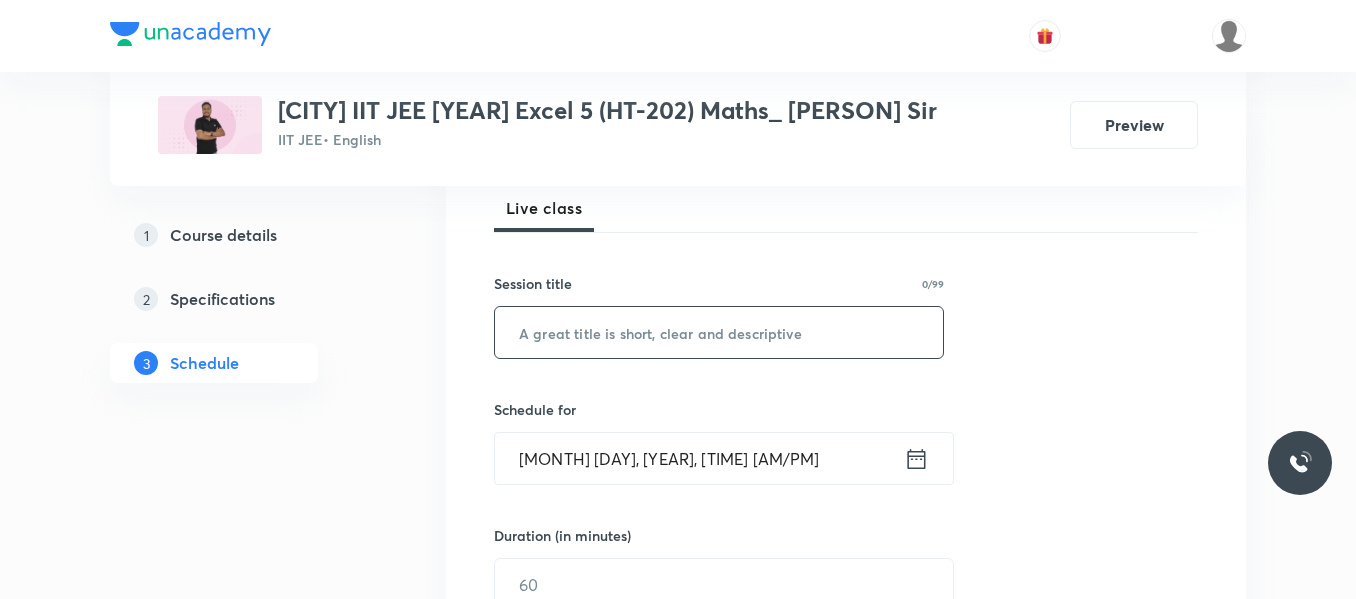 click at bounding box center [719, 332] 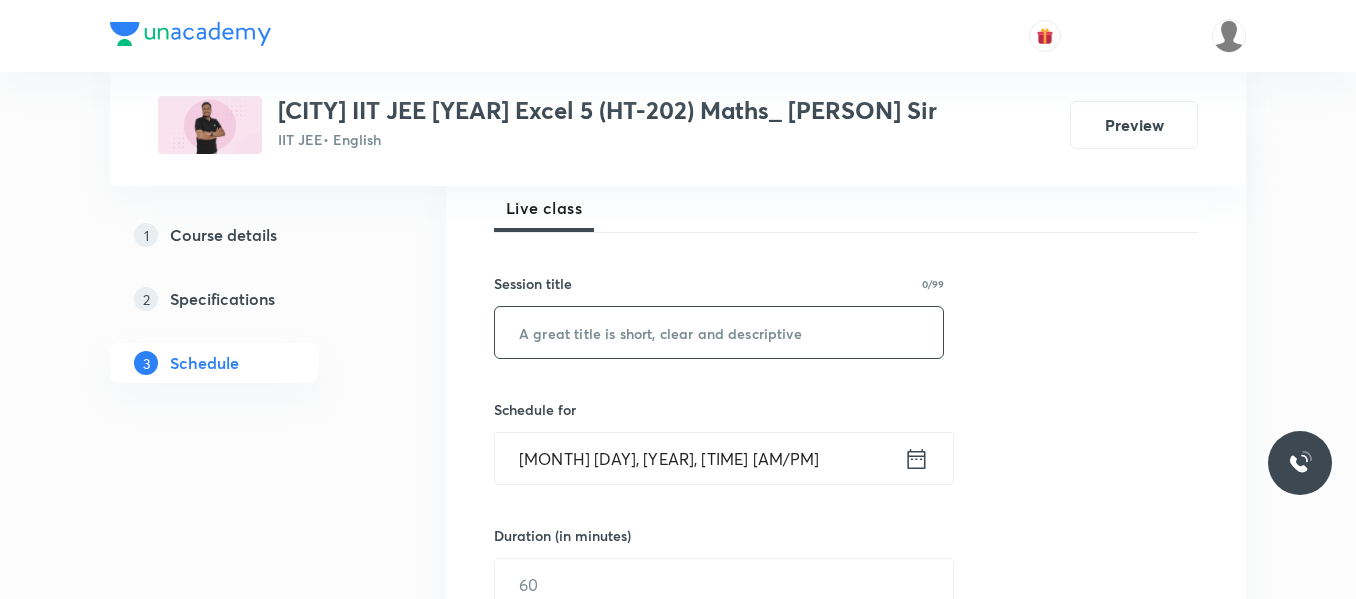 paste on "p&C" 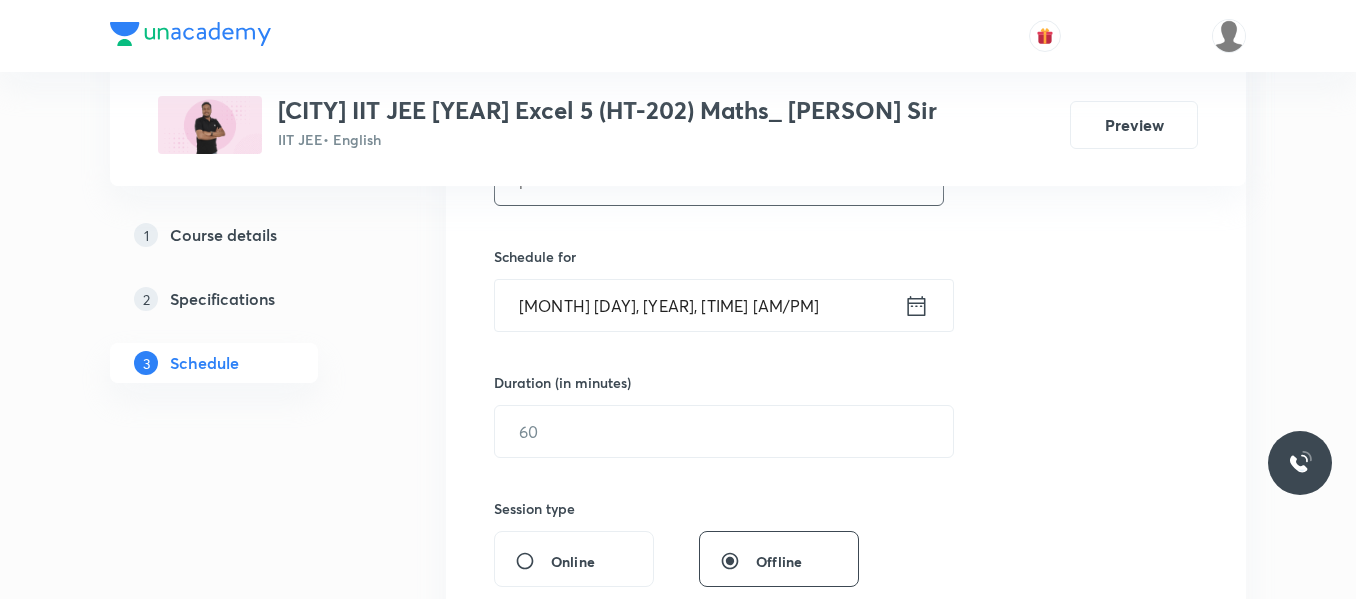 scroll, scrollTop: 448, scrollLeft: 0, axis: vertical 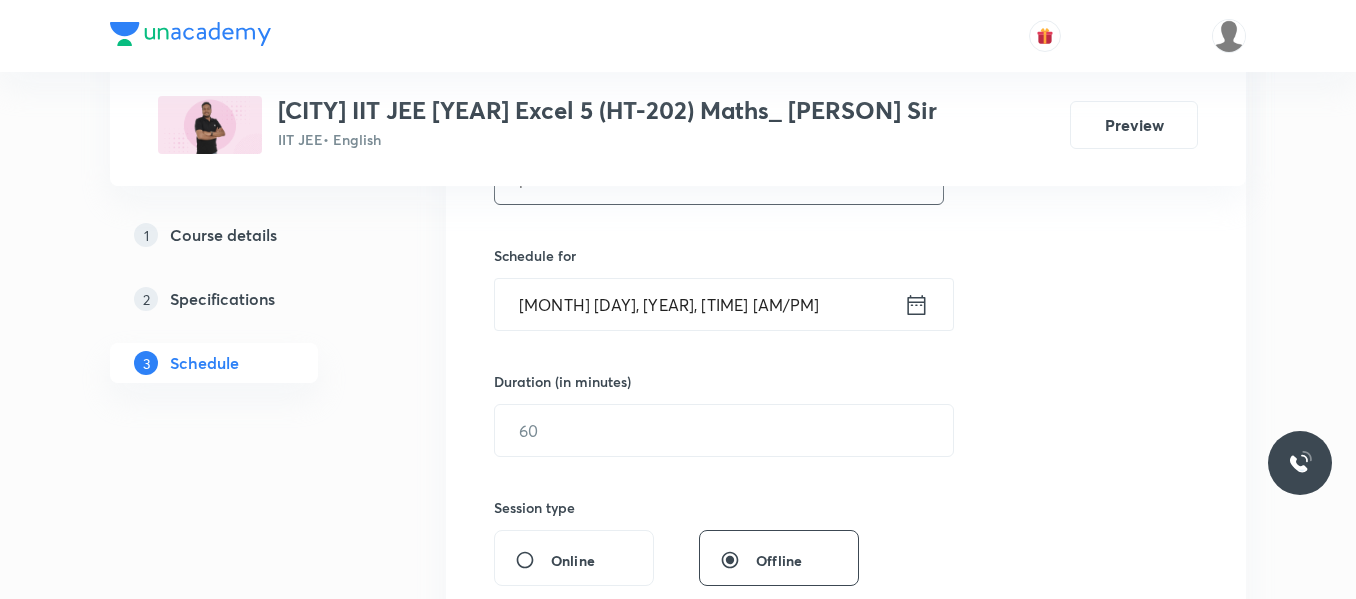 type on "p&C" 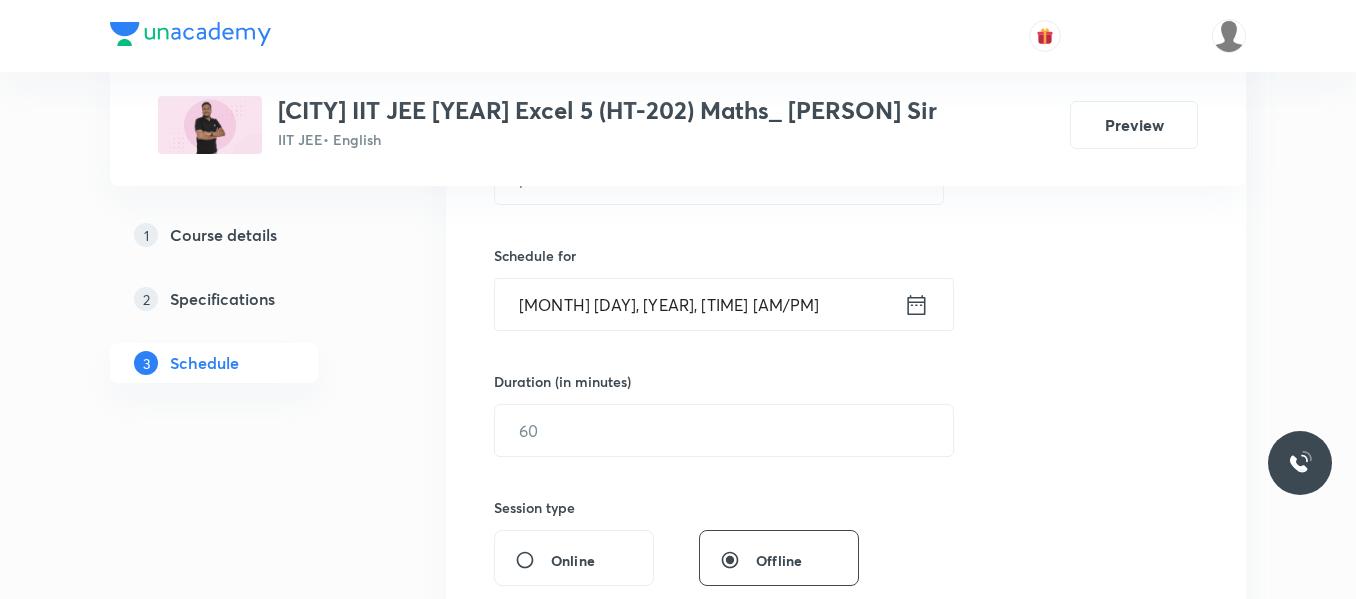 click 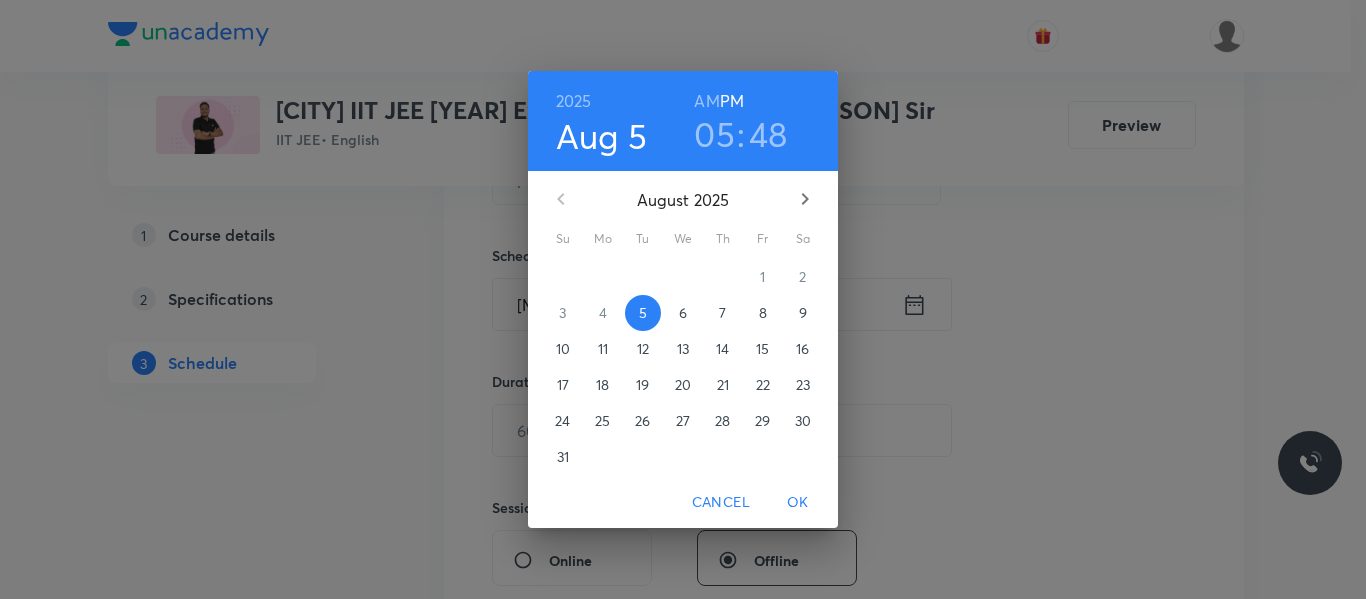 click on "6" at bounding box center [683, 313] 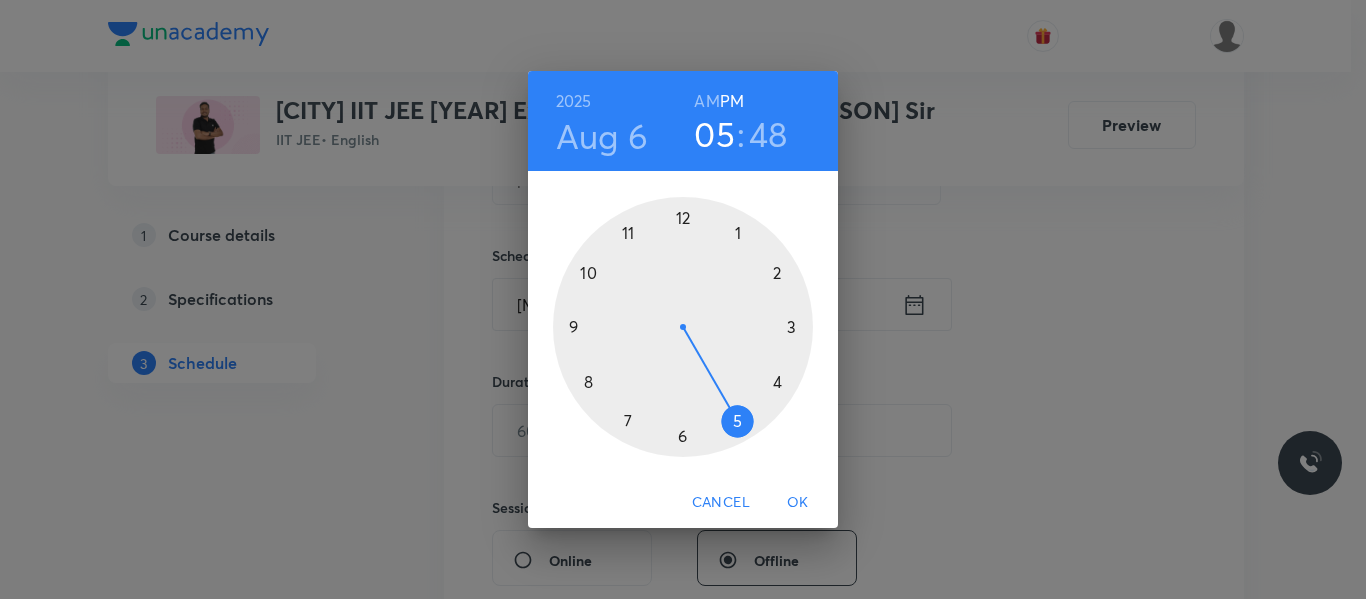 click at bounding box center [683, 327] 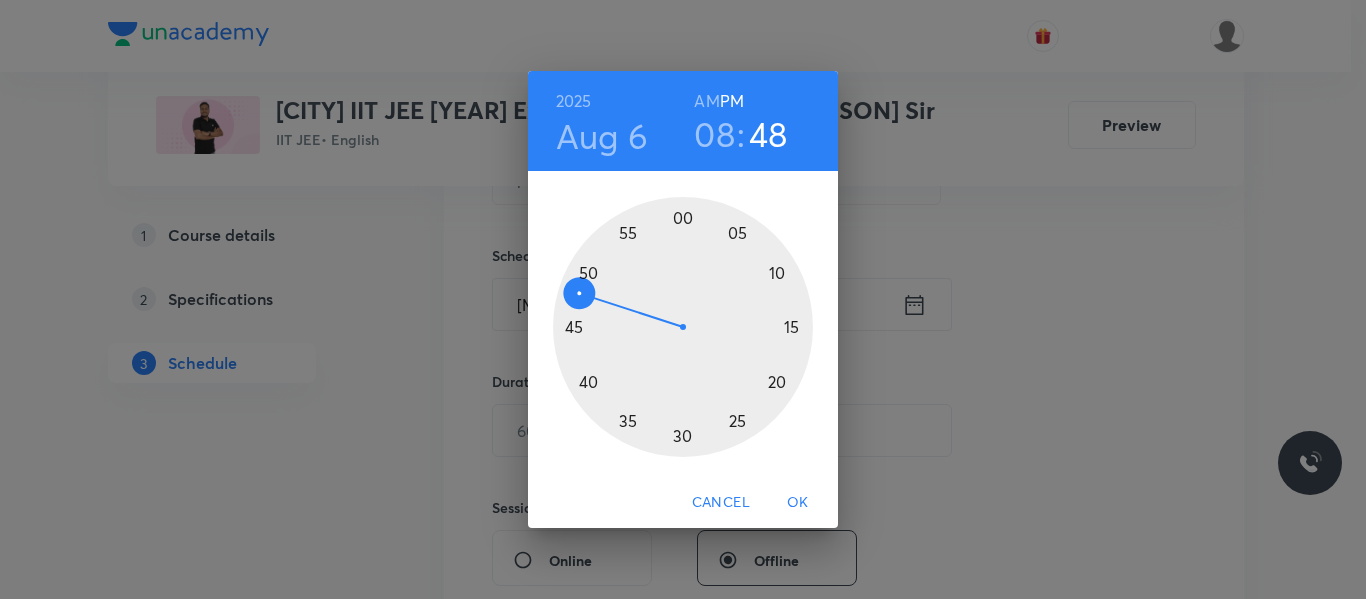 click on "AM" at bounding box center [706, 101] 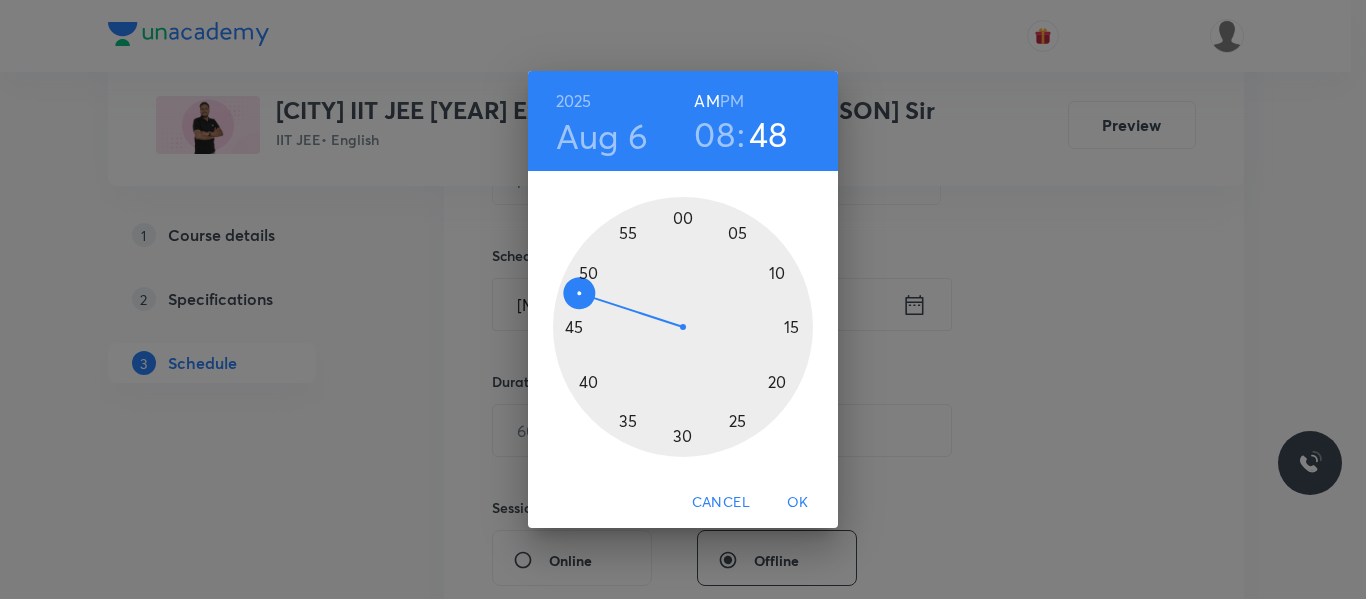 click at bounding box center [683, 327] 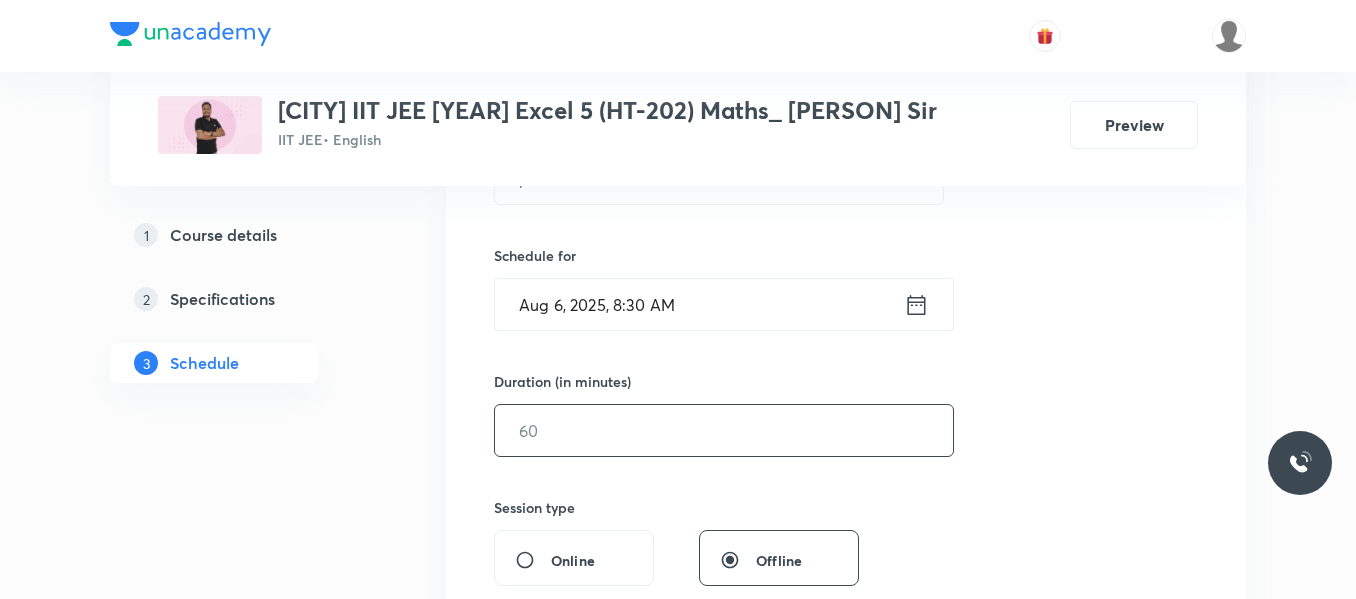 click at bounding box center [724, 430] 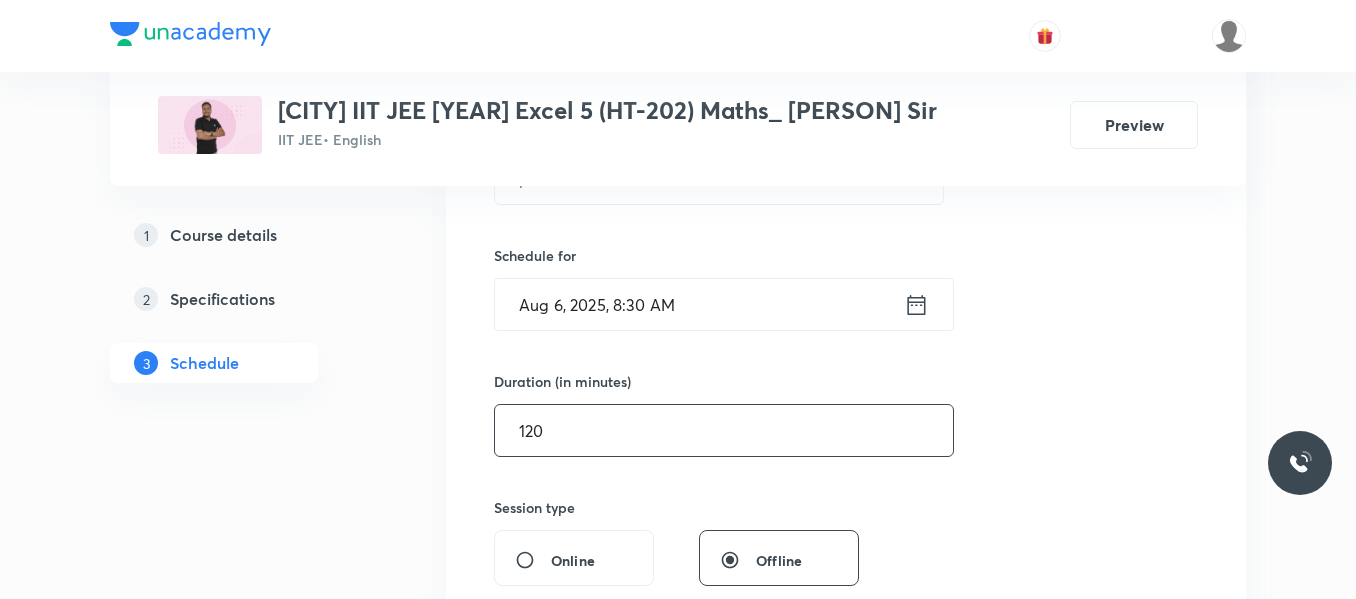 type on "120" 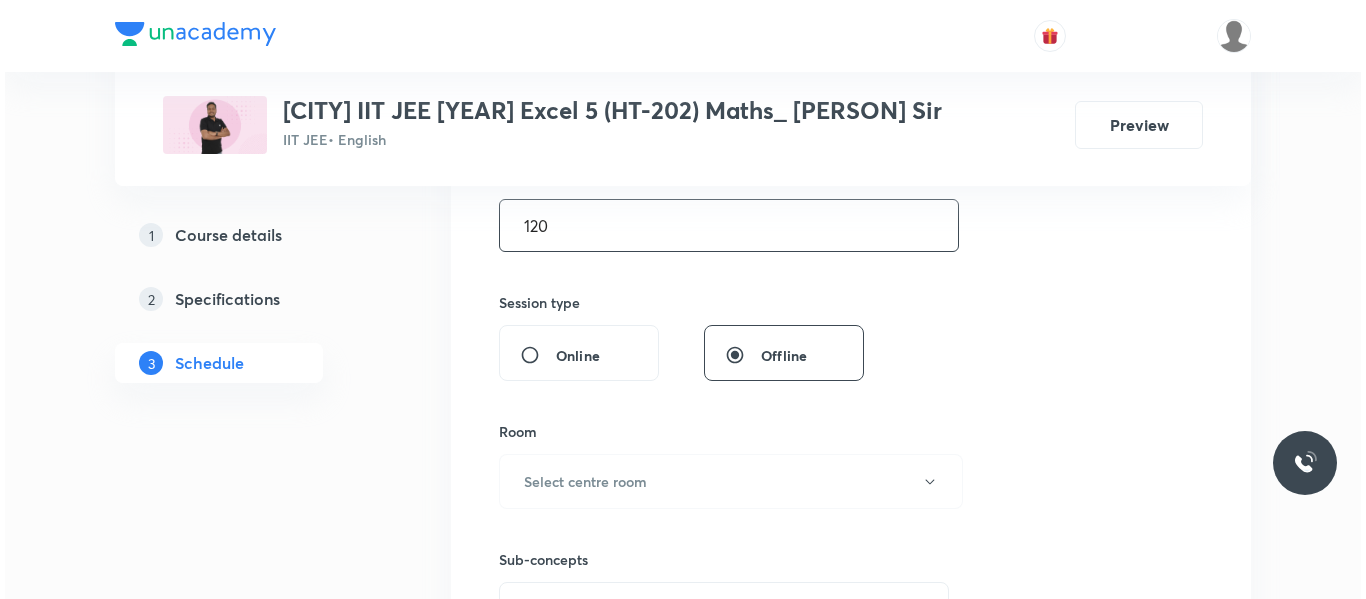 scroll, scrollTop: 657, scrollLeft: 0, axis: vertical 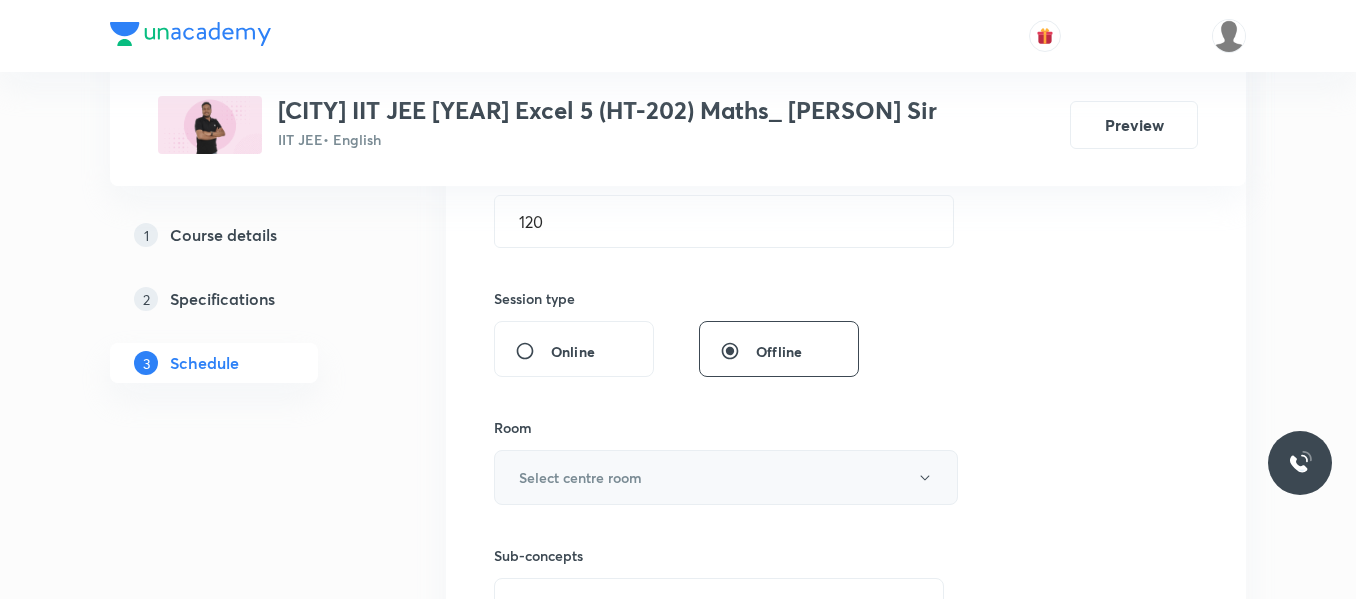 click on "Select centre room" at bounding box center [580, 477] 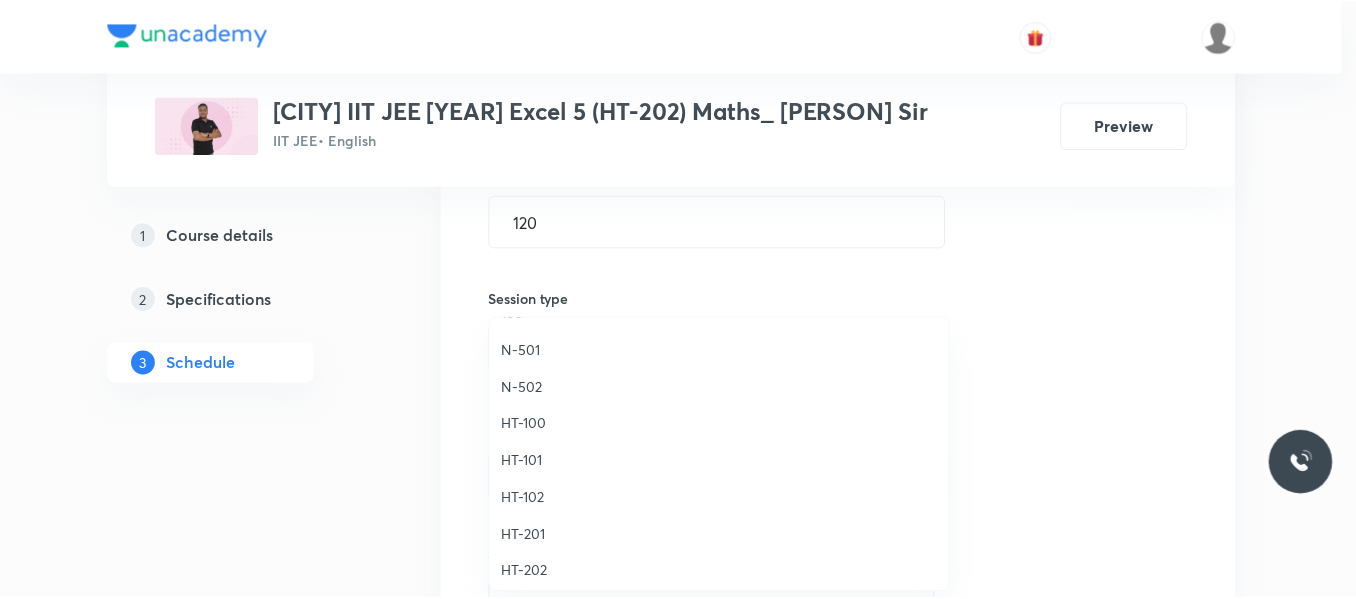 scroll, scrollTop: 662, scrollLeft: 0, axis: vertical 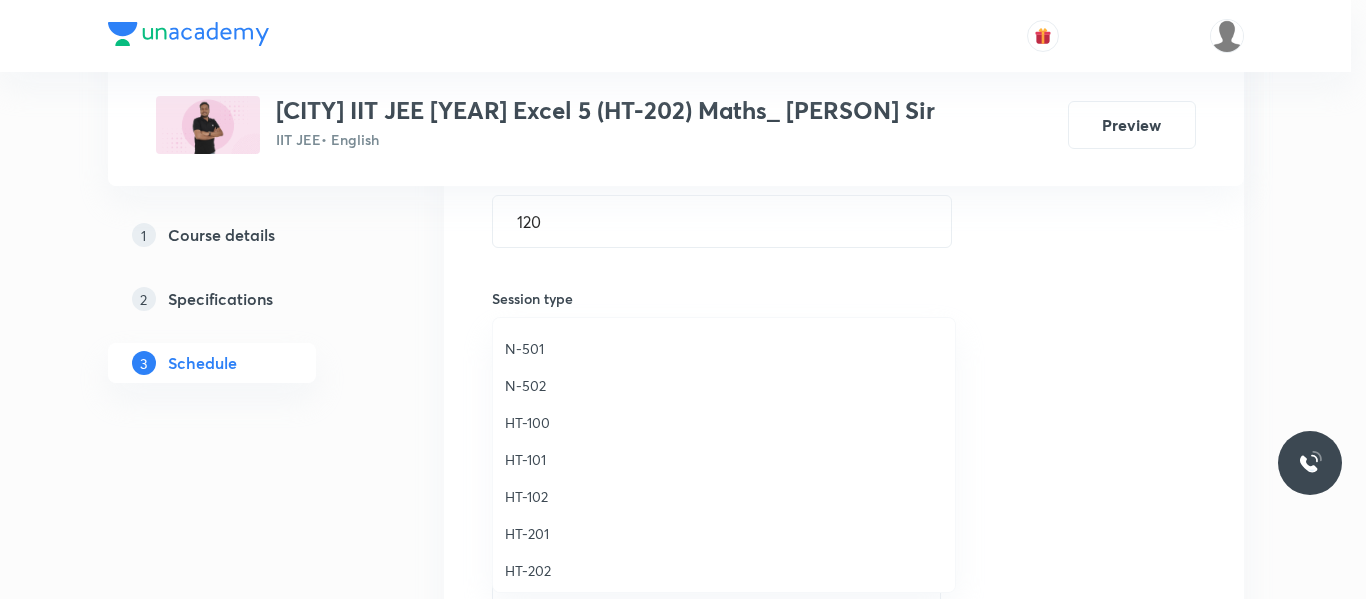 click on "HT-102" at bounding box center (724, 496) 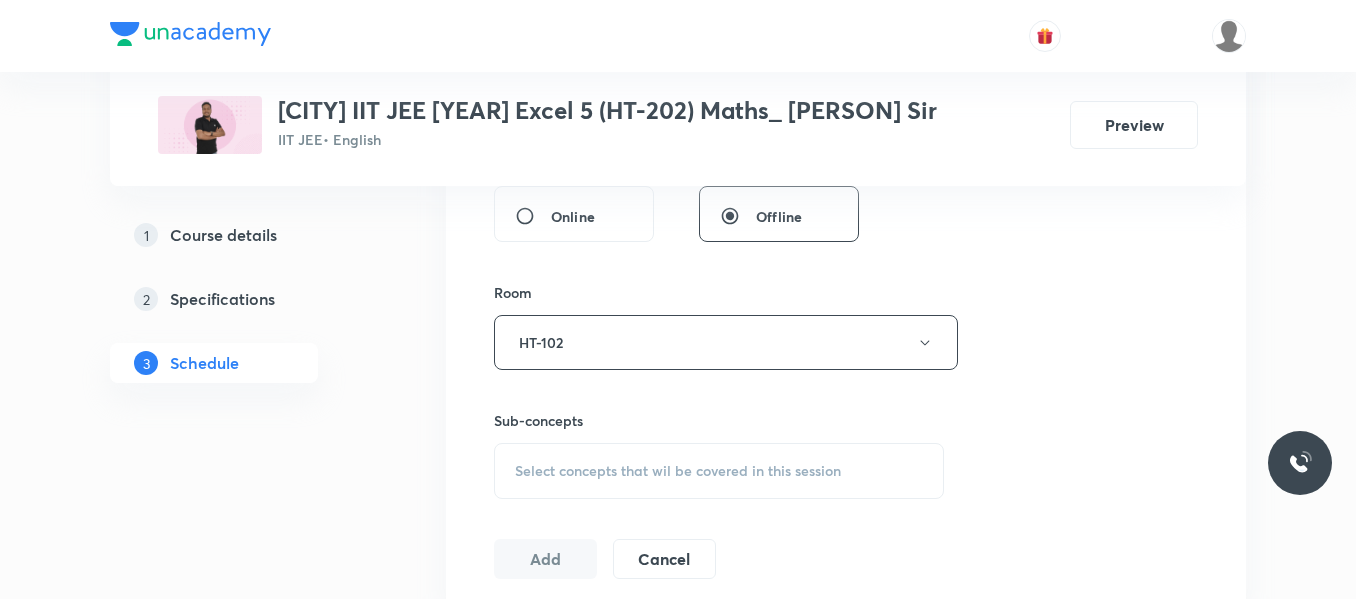 scroll, scrollTop: 794, scrollLeft: 0, axis: vertical 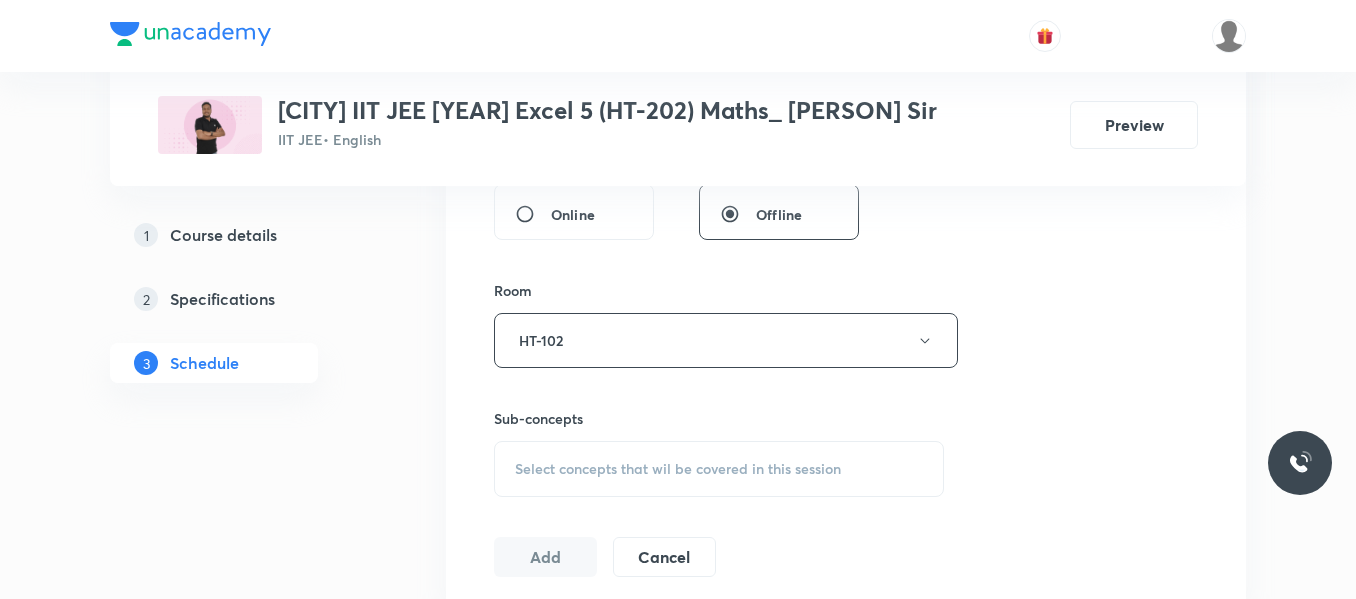 click on "Select concepts that wil be covered in this session" at bounding box center [678, 469] 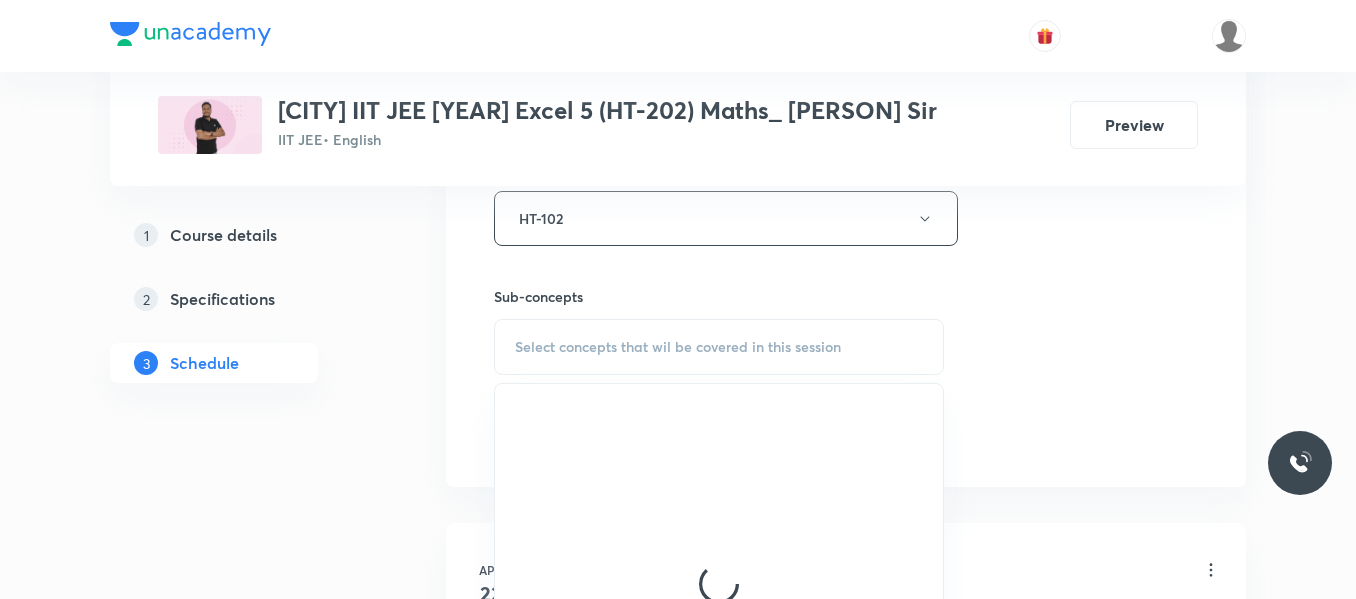scroll, scrollTop: 919, scrollLeft: 0, axis: vertical 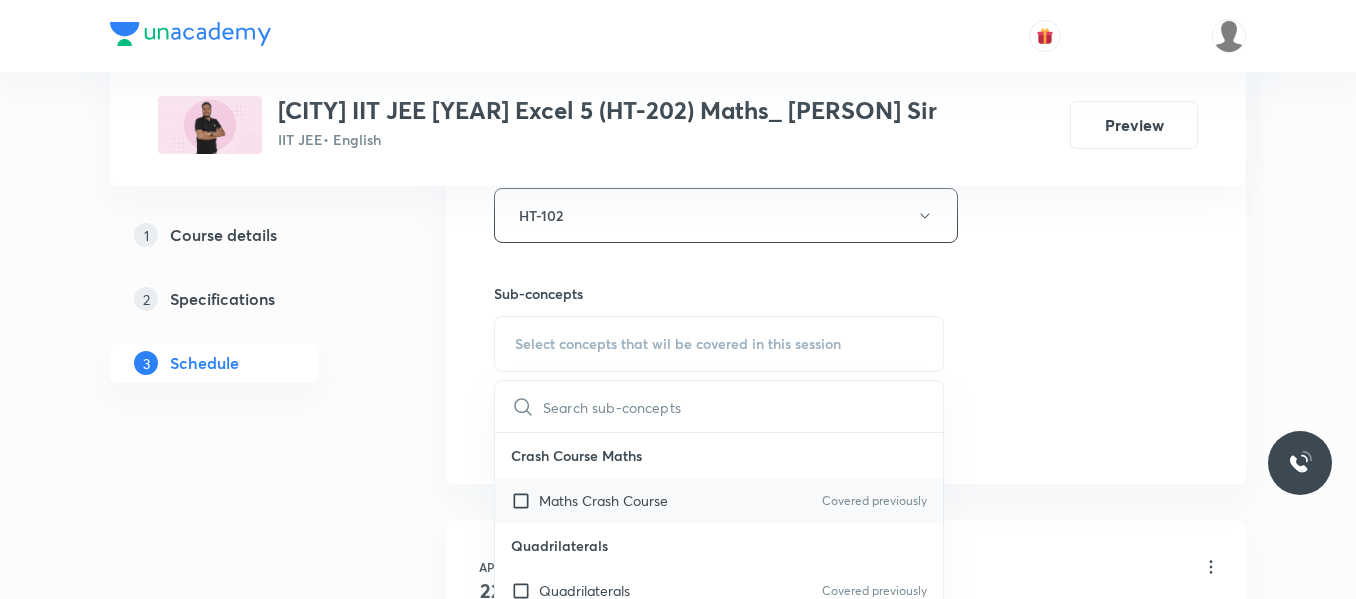 click on "Maths Crash Course" at bounding box center (603, 500) 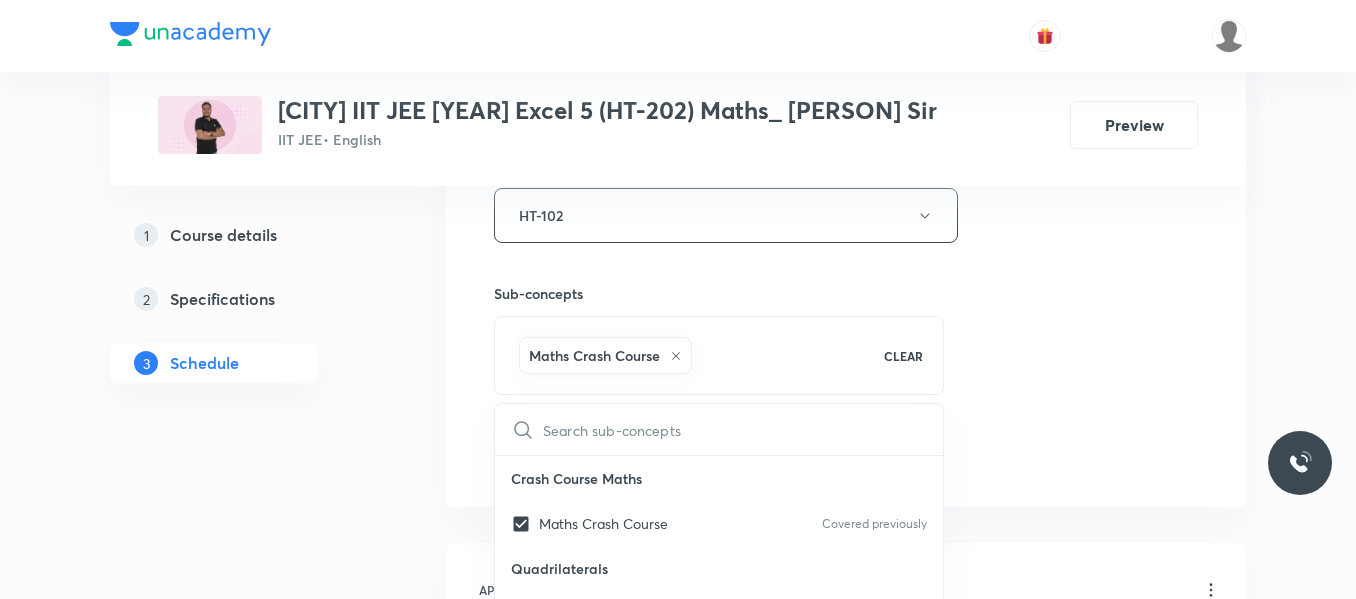 click on "Session  46 Live class Session title 3/99 p&C ​ Schedule for Aug 6, 2025, 8:30 AM ​ Duration (in minutes) 120 ​   Session type Online Offline Room HT-102 Sub-concepts Maths Crash Course CLEAR ​ Crash Course Maths Maths Crash Course Covered previously Quadrilaterals Quadrilaterals Covered previously Lines and Angles Lines and Angles Covered previously Add Cancel" at bounding box center (846, -6) 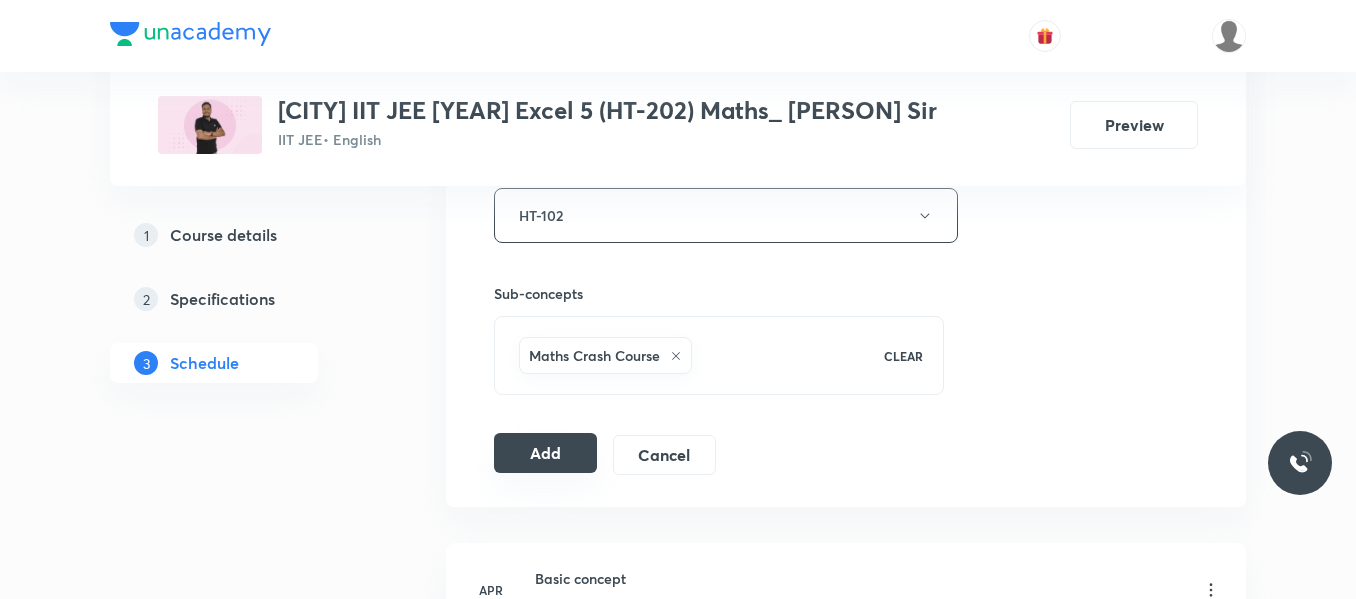 click on "Add" at bounding box center [545, 453] 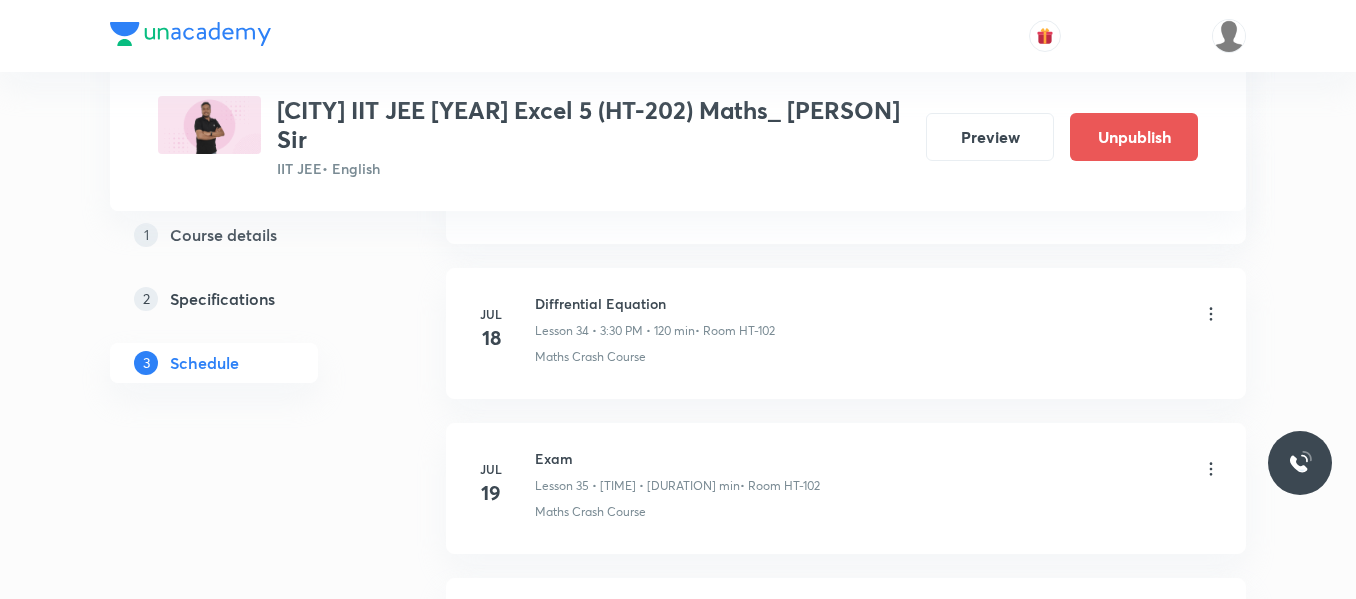 scroll, scrollTop: 5397, scrollLeft: 0, axis: vertical 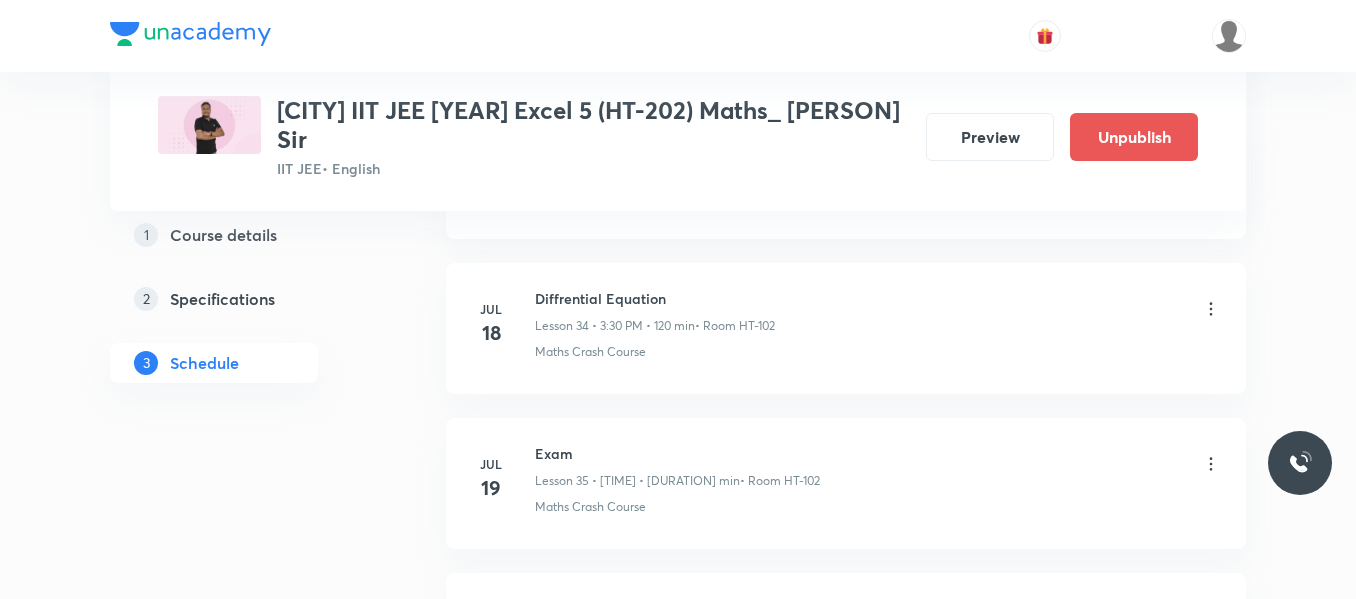 drag, startPoint x: 722, startPoint y: 397, endPoint x: 363, endPoint y: 531, distance: 383.19318 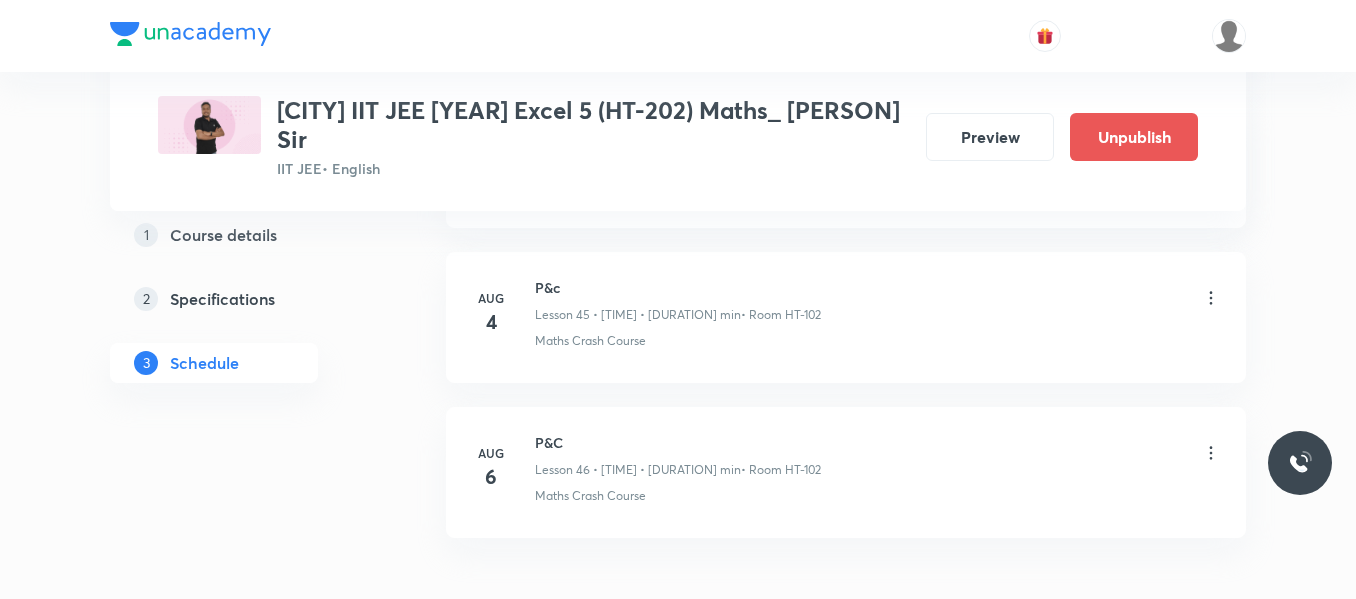 scroll, scrollTop: 7240, scrollLeft: 0, axis: vertical 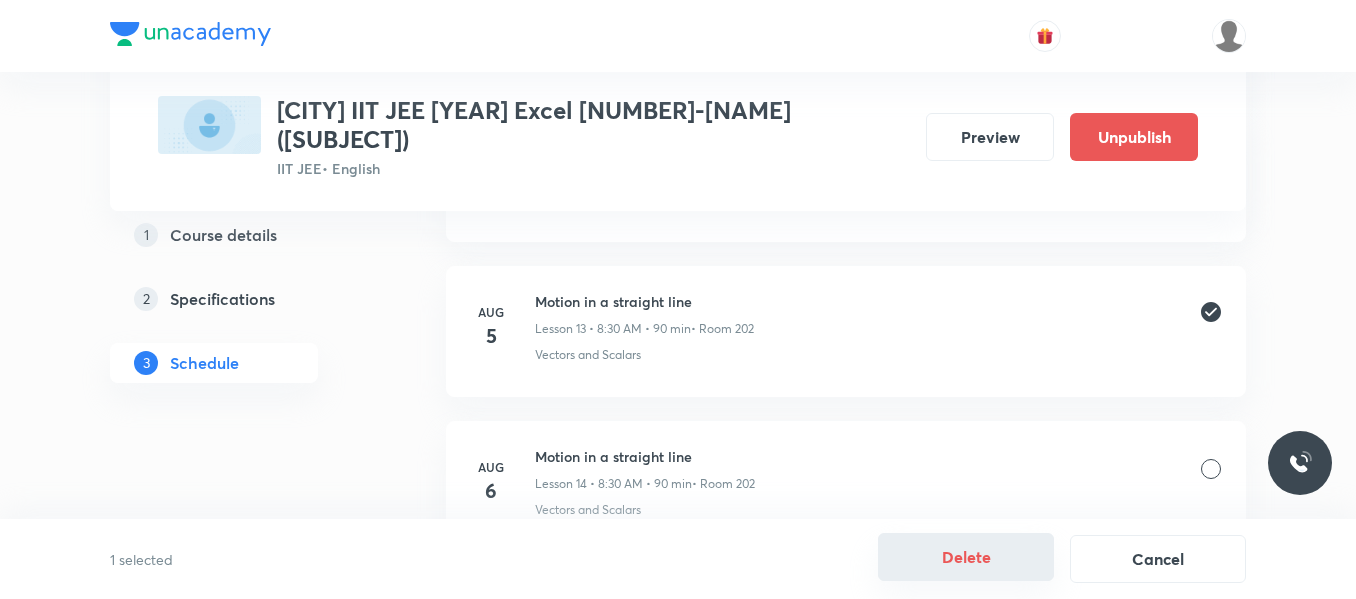 click on "Delete" at bounding box center [966, 557] 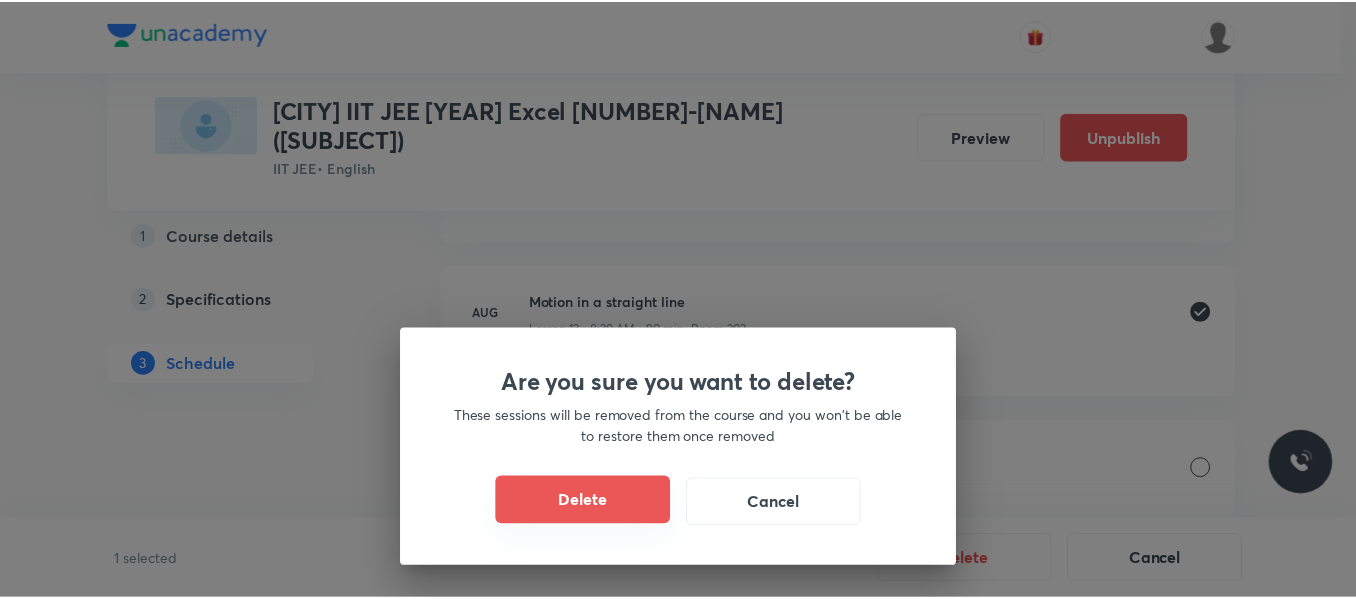 scroll, scrollTop: 0, scrollLeft: 0, axis: both 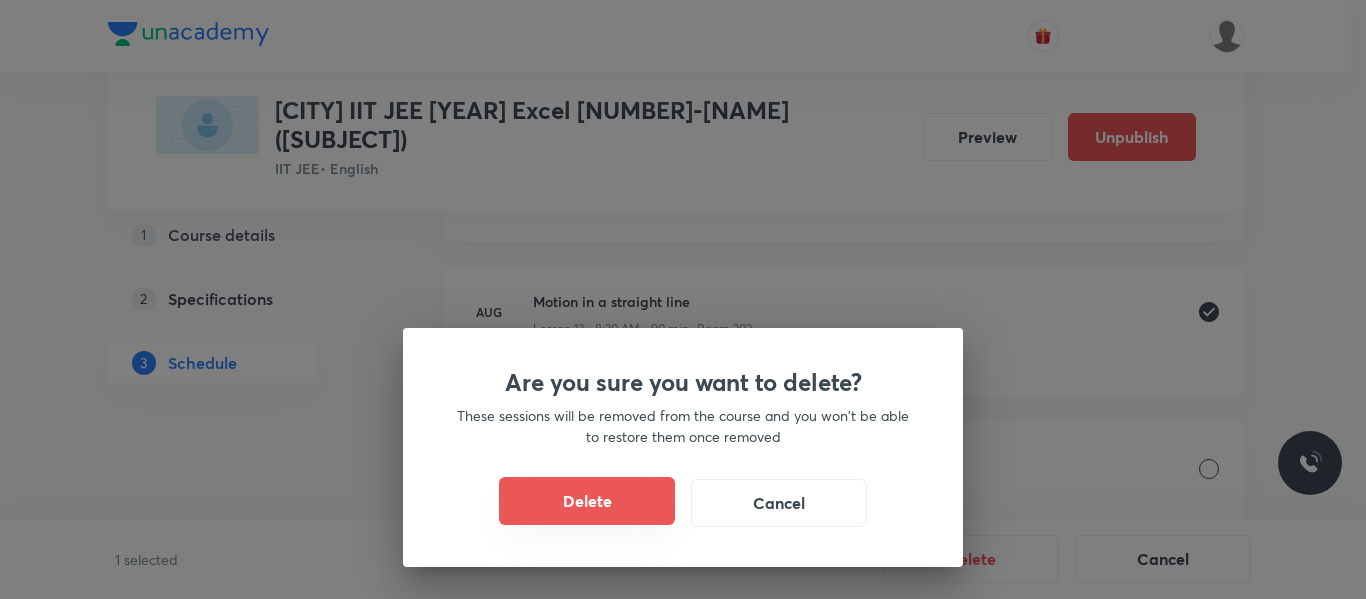 click on "Delete" at bounding box center [587, 501] 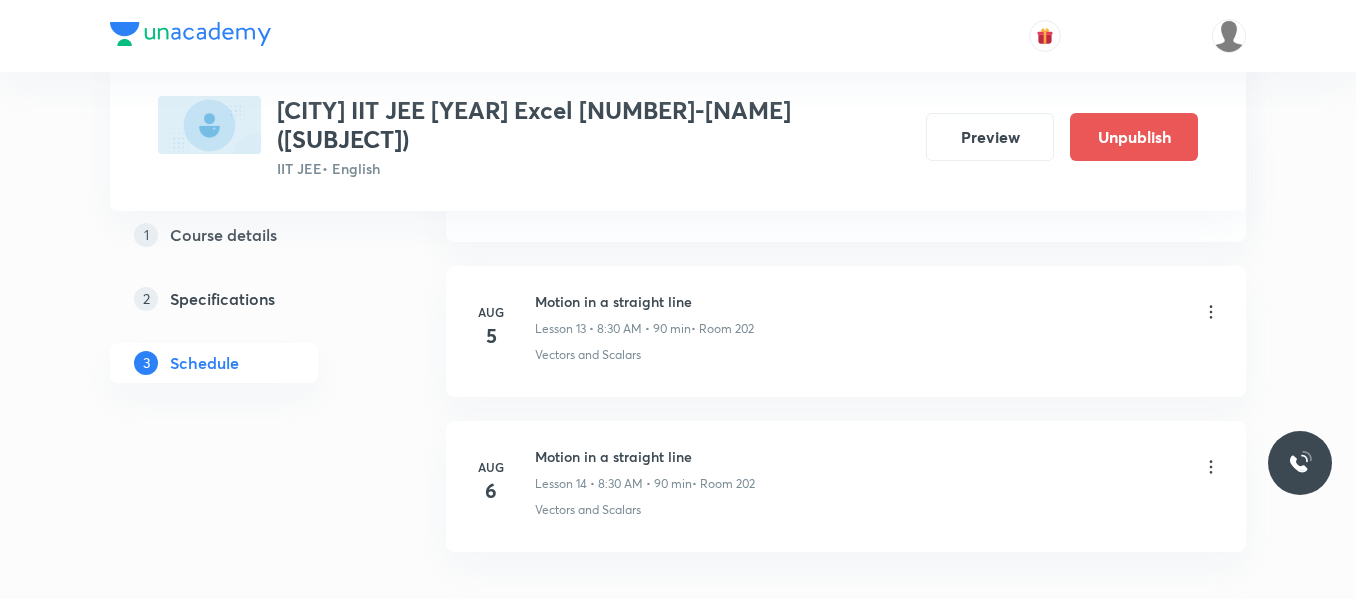 scroll, scrollTop: 3044, scrollLeft: 0, axis: vertical 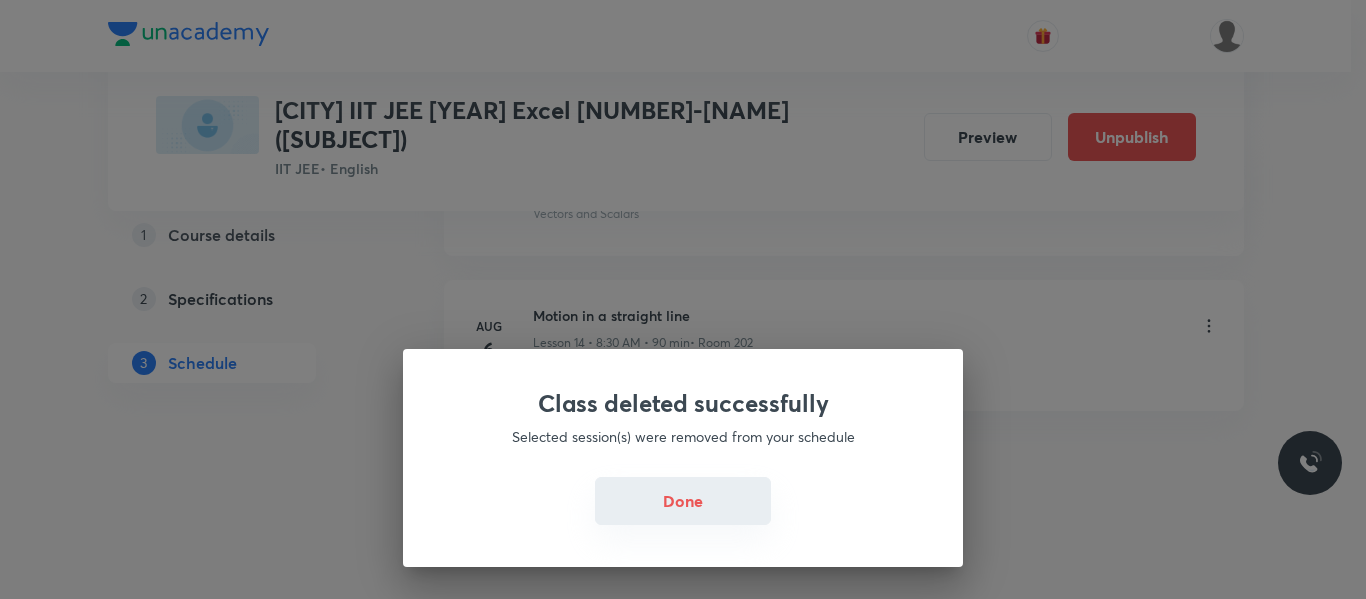 click on "Done" at bounding box center (683, 501) 